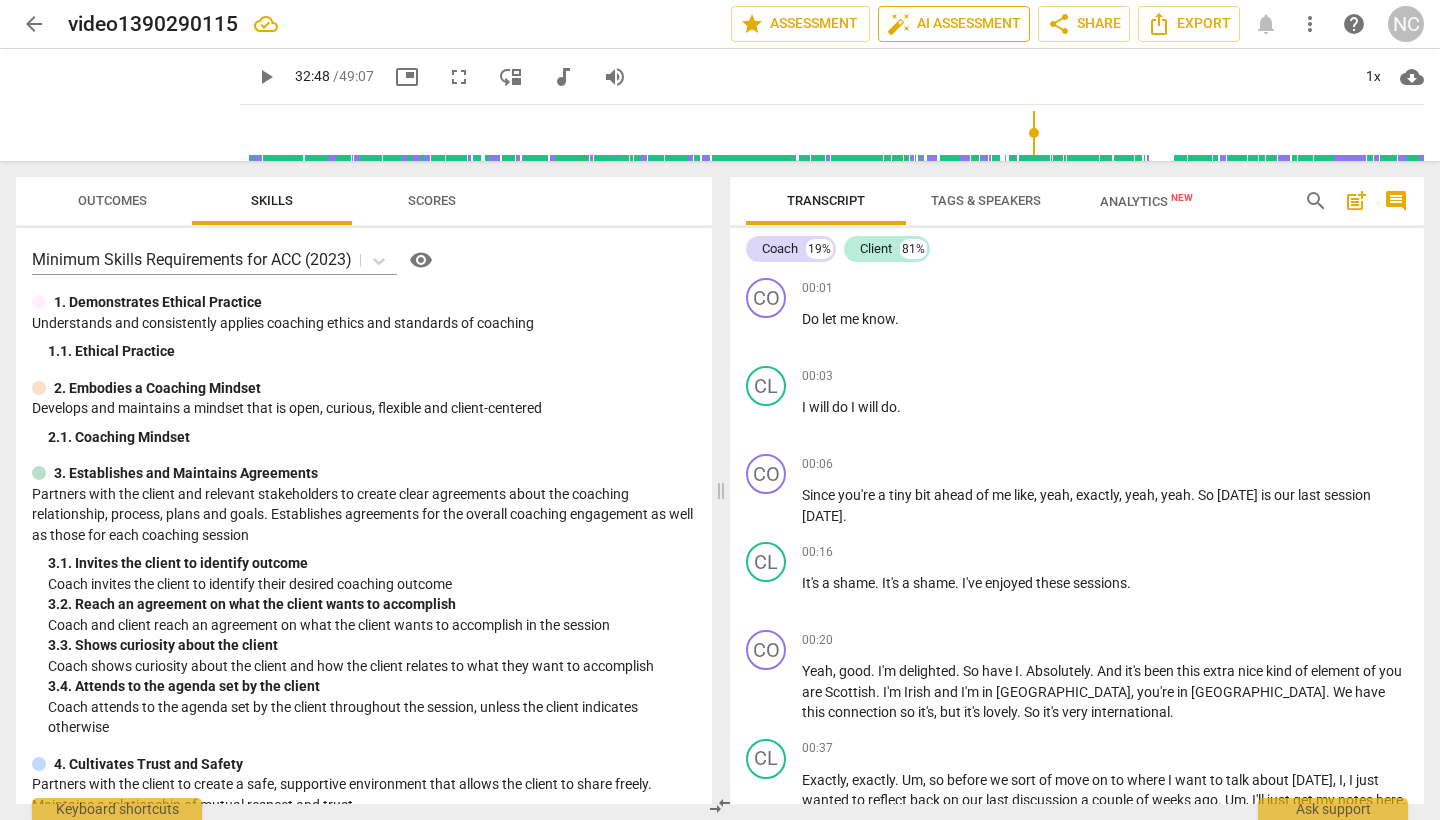 scroll, scrollTop: 0, scrollLeft: 0, axis: both 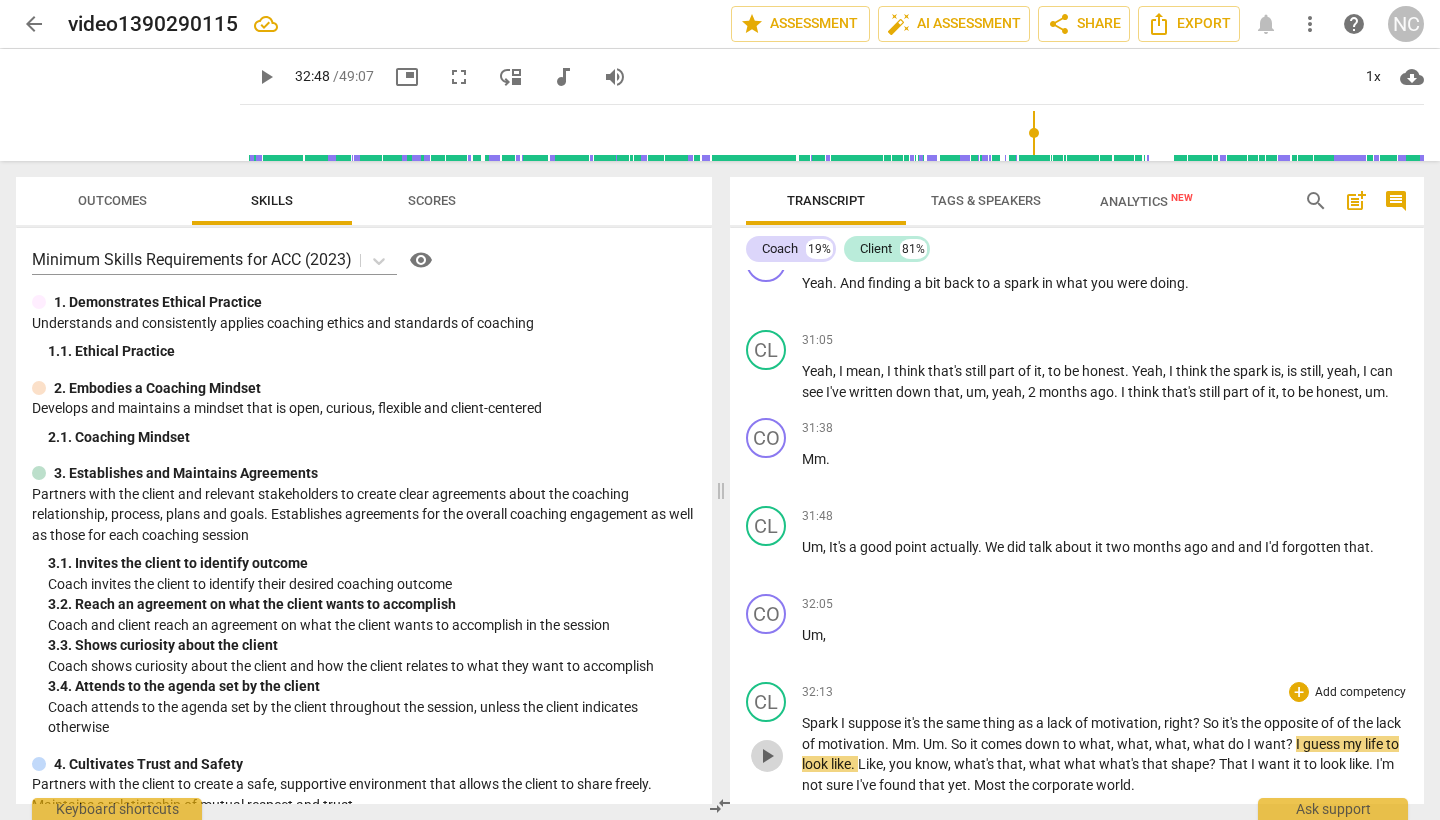 click on "play_arrow" at bounding box center [767, 756] 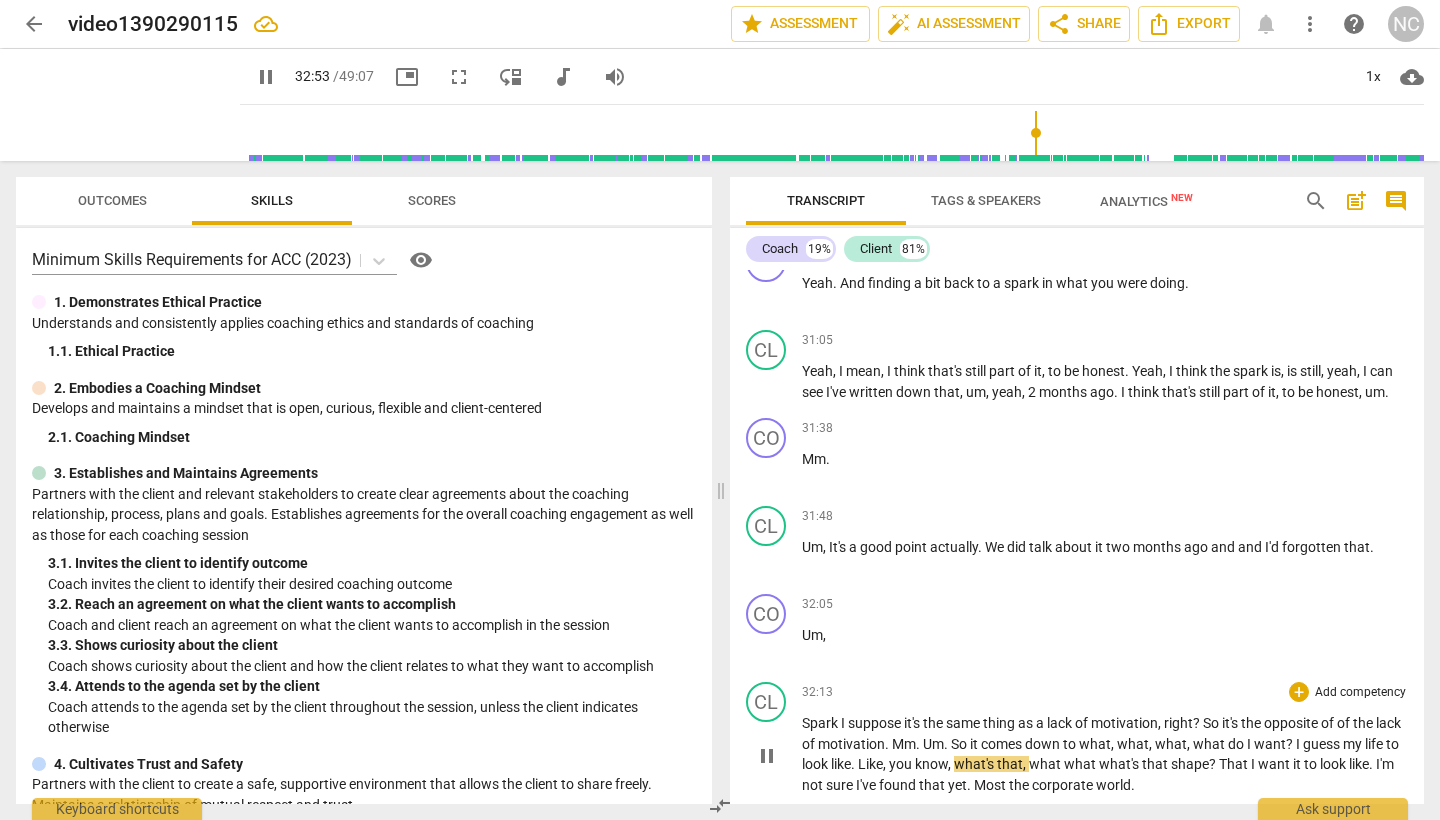 click on "pause" at bounding box center (767, 756) 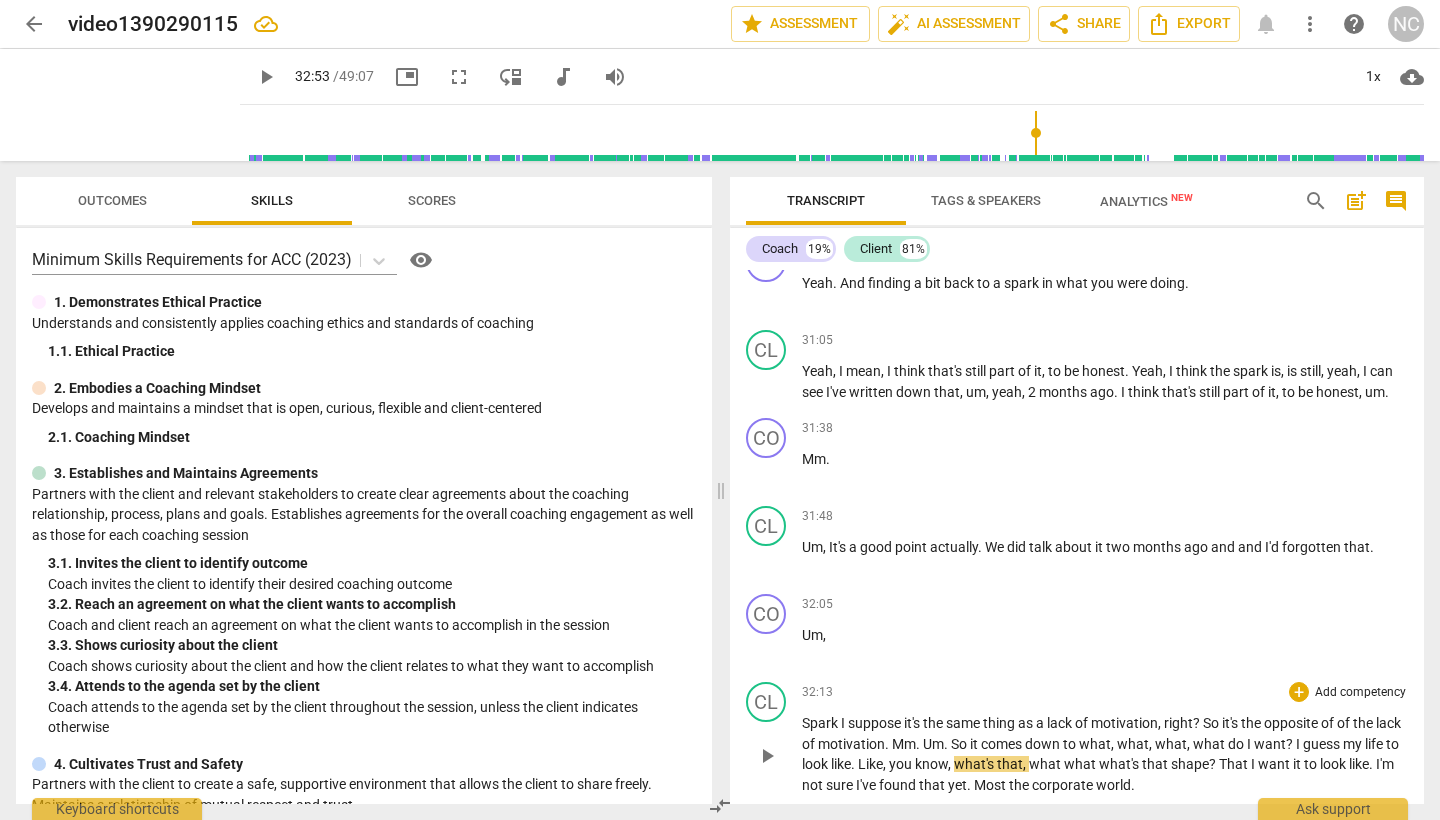 click on "Spark" at bounding box center (821, 723) 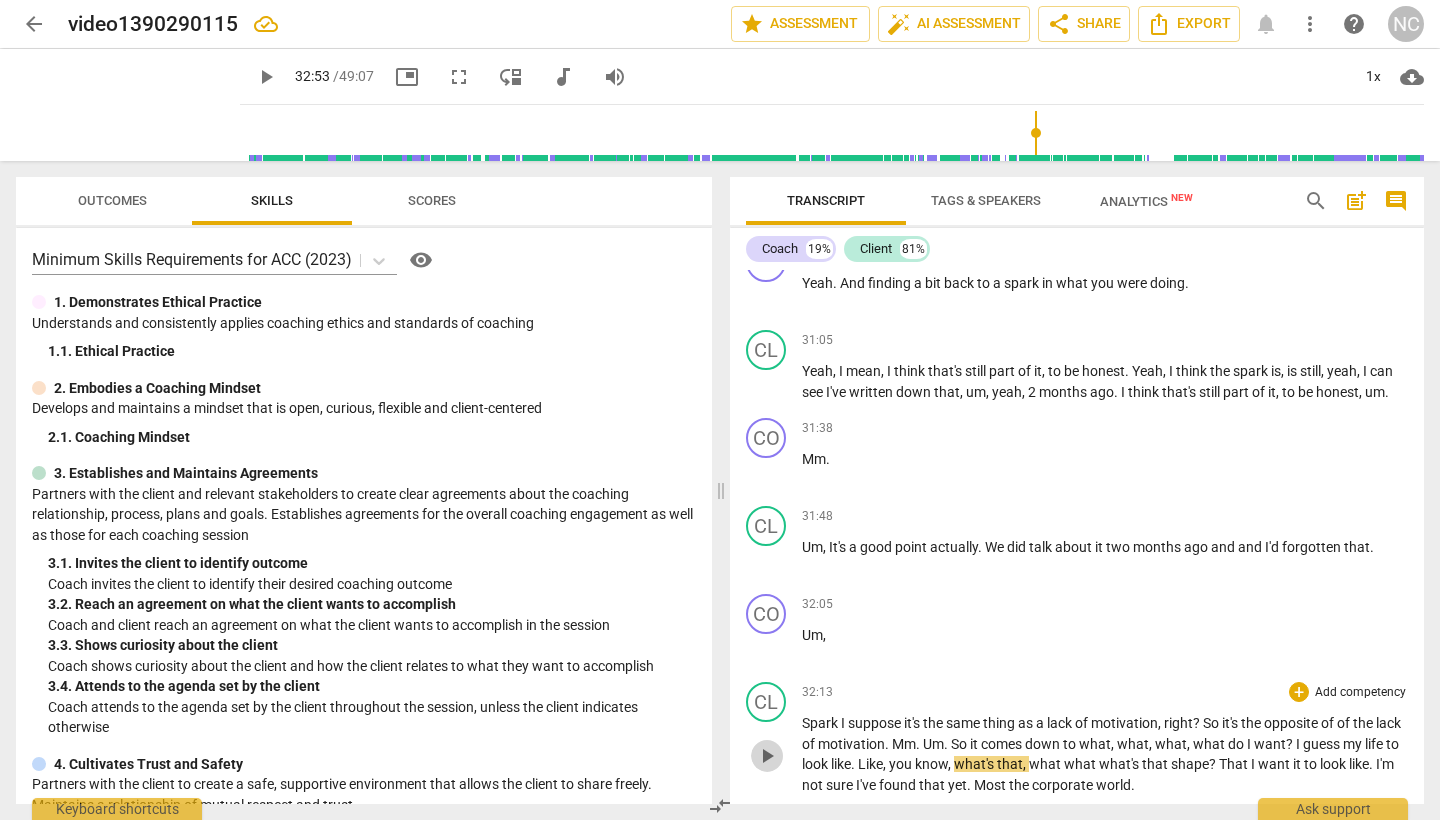 click on "play_arrow" at bounding box center (767, 756) 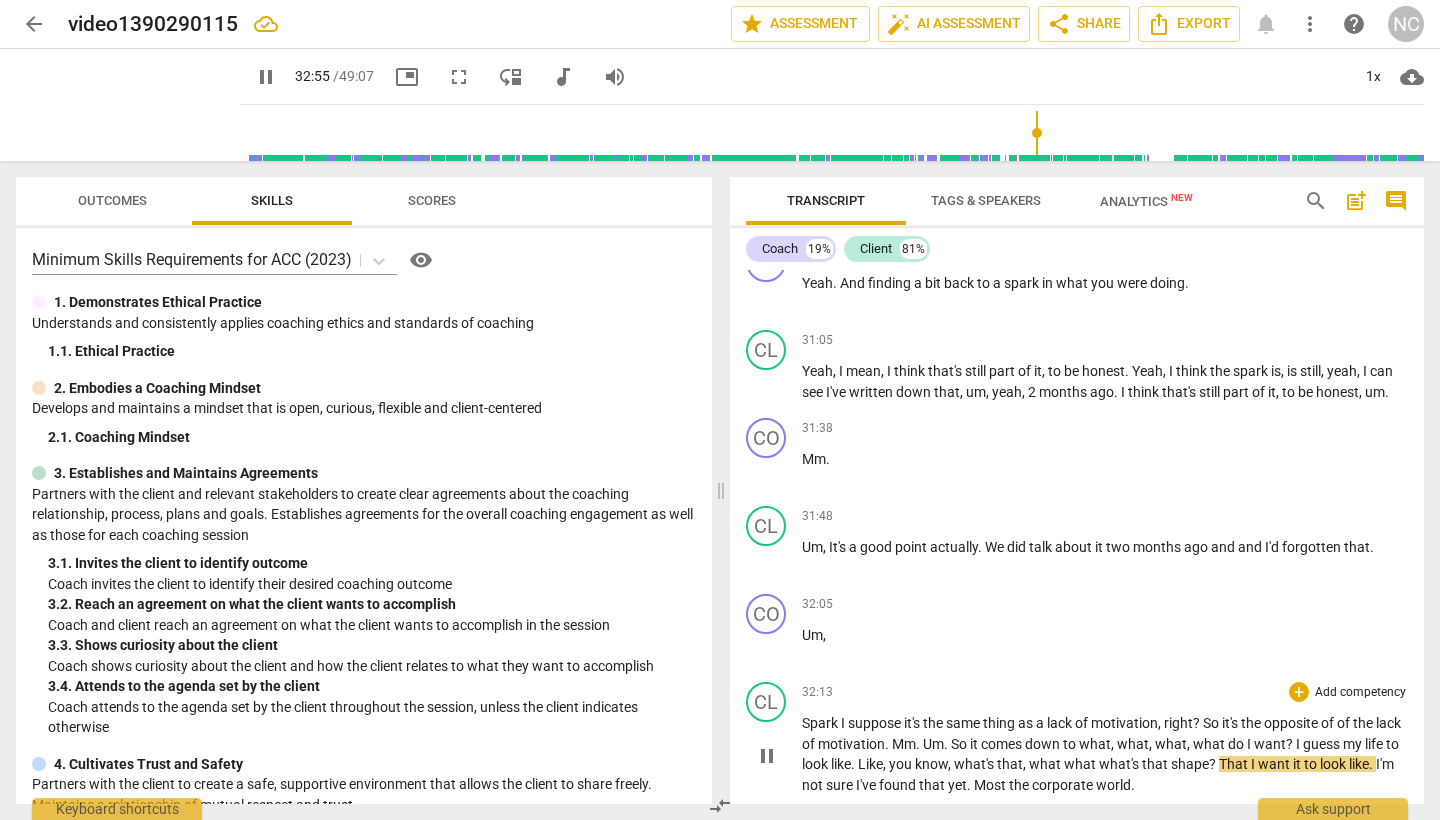 click on "pause" at bounding box center [767, 756] 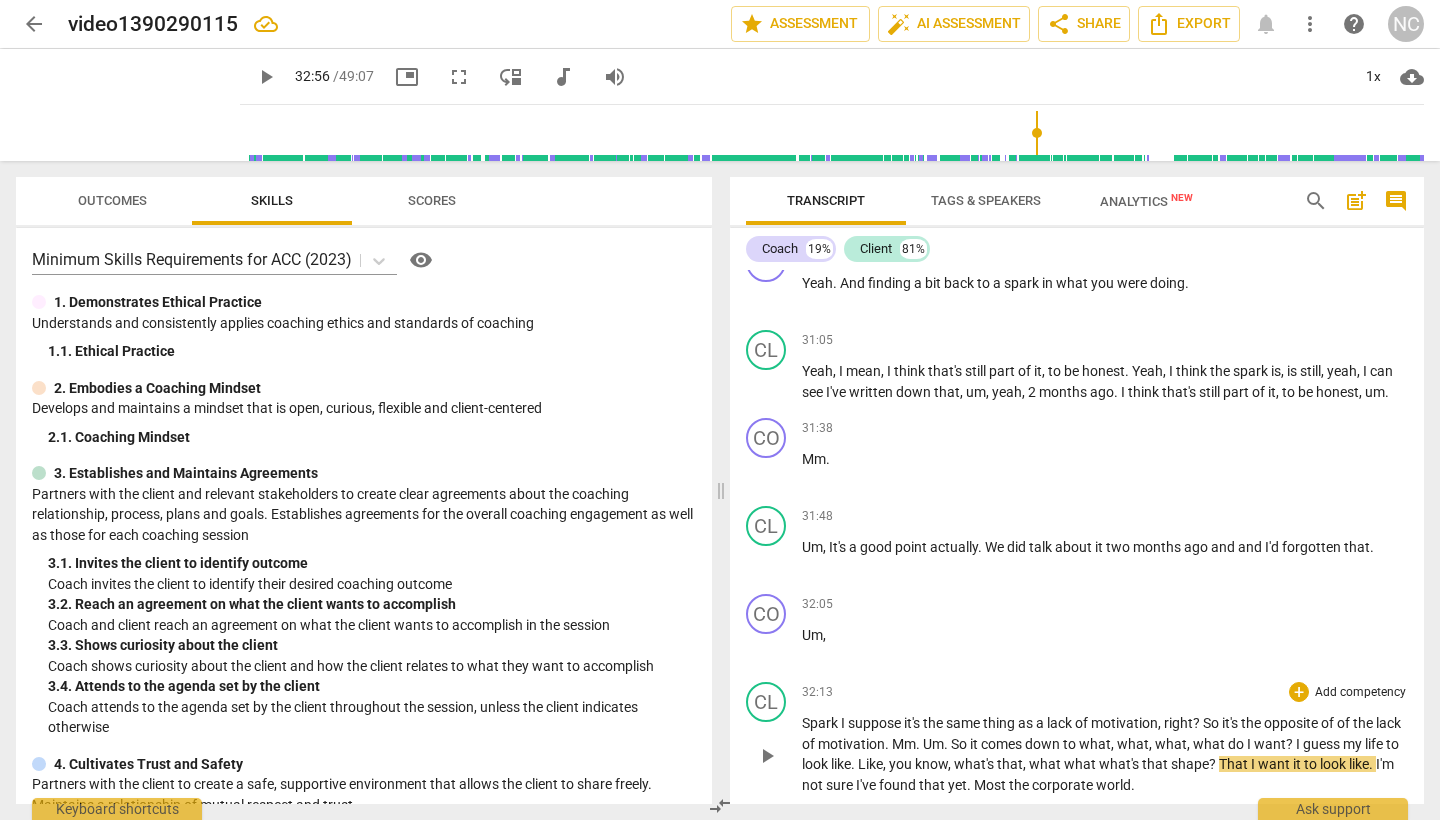 click on "my" at bounding box center (1354, 744) 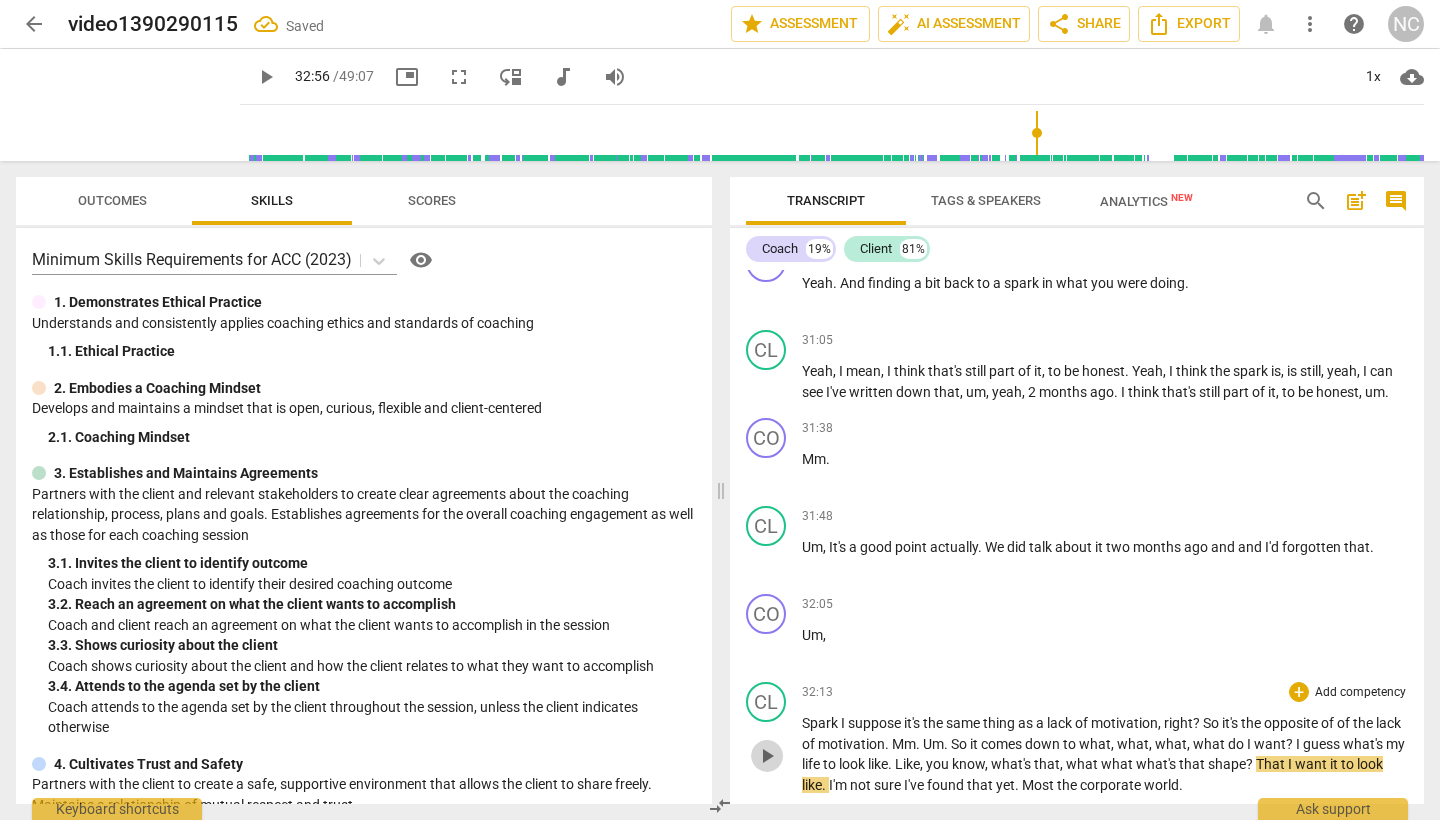 click on "play_arrow" at bounding box center (767, 756) 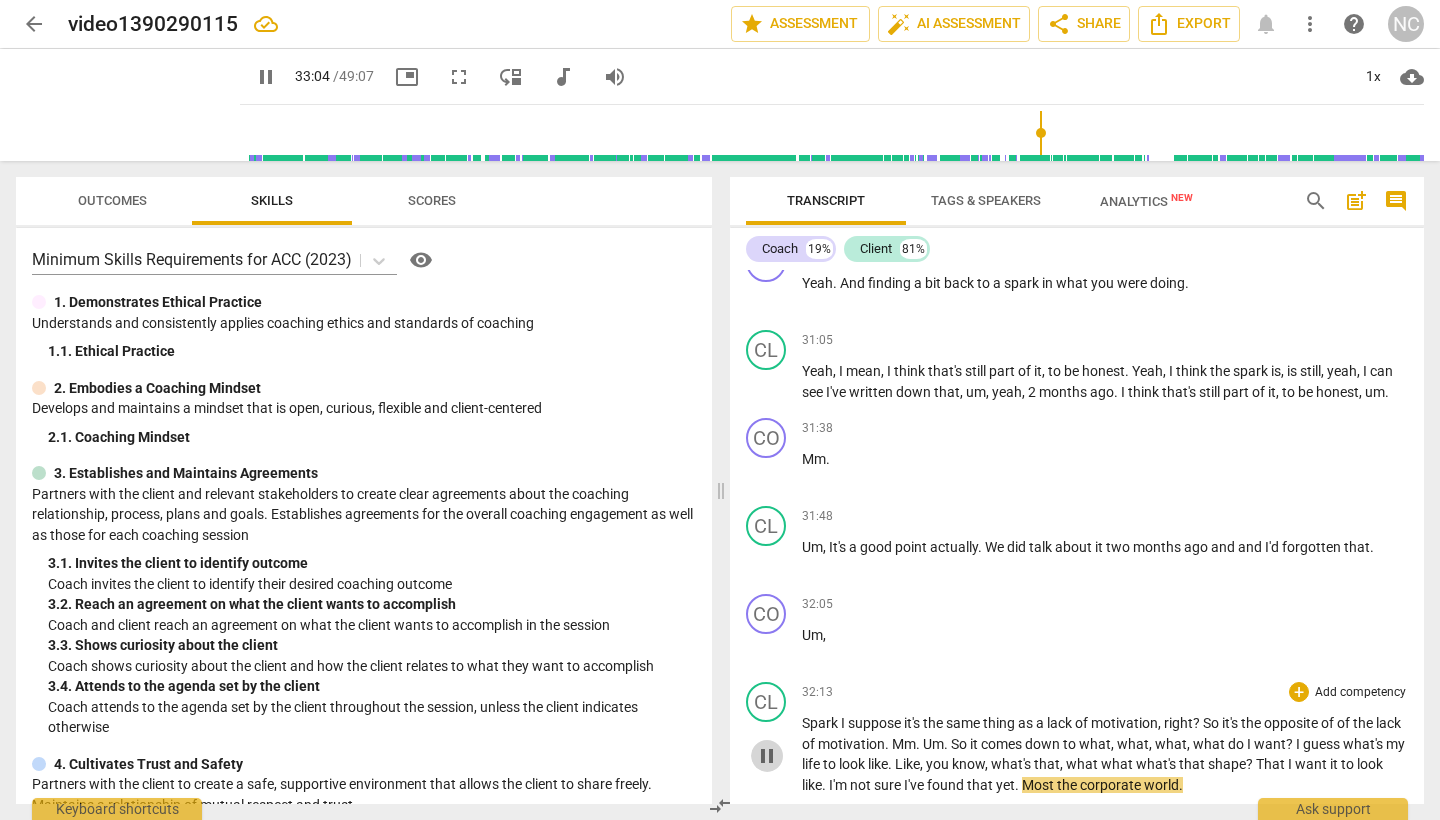 click on "pause" at bounding box center [767, 756] 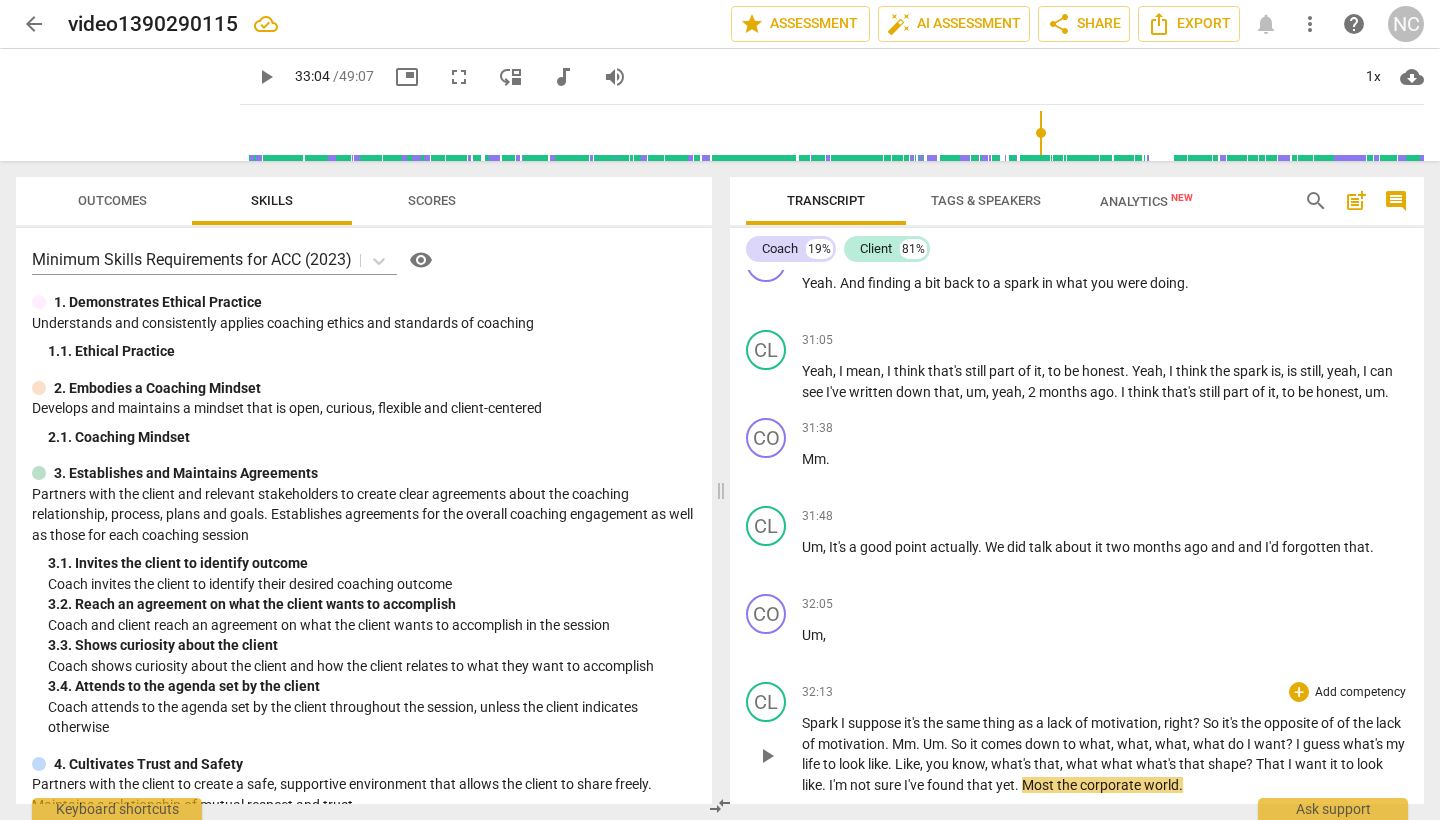 click on "motivation" at bounding box center [851, 744] 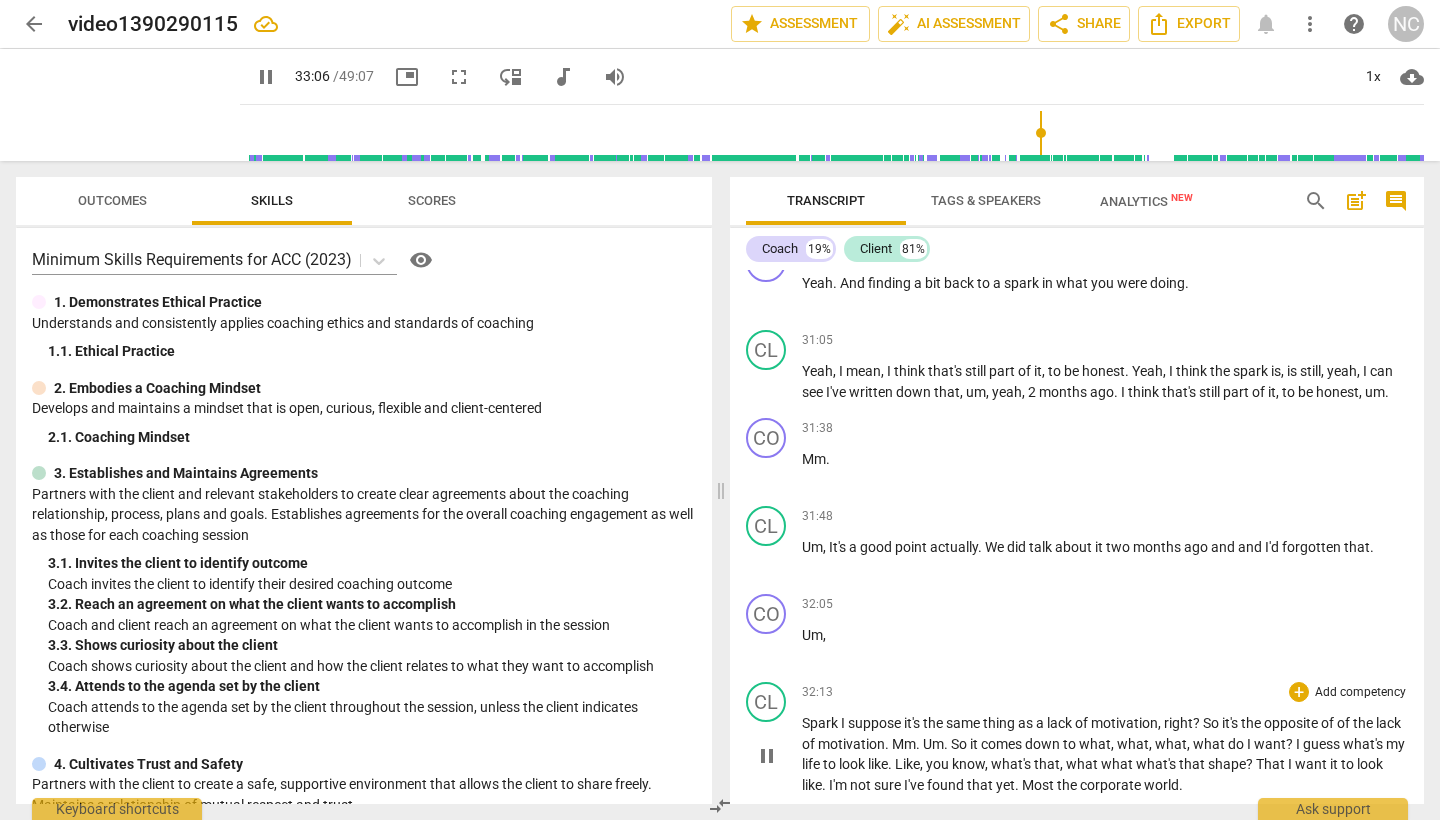 click on "pause" at bounding box center [767, 756] 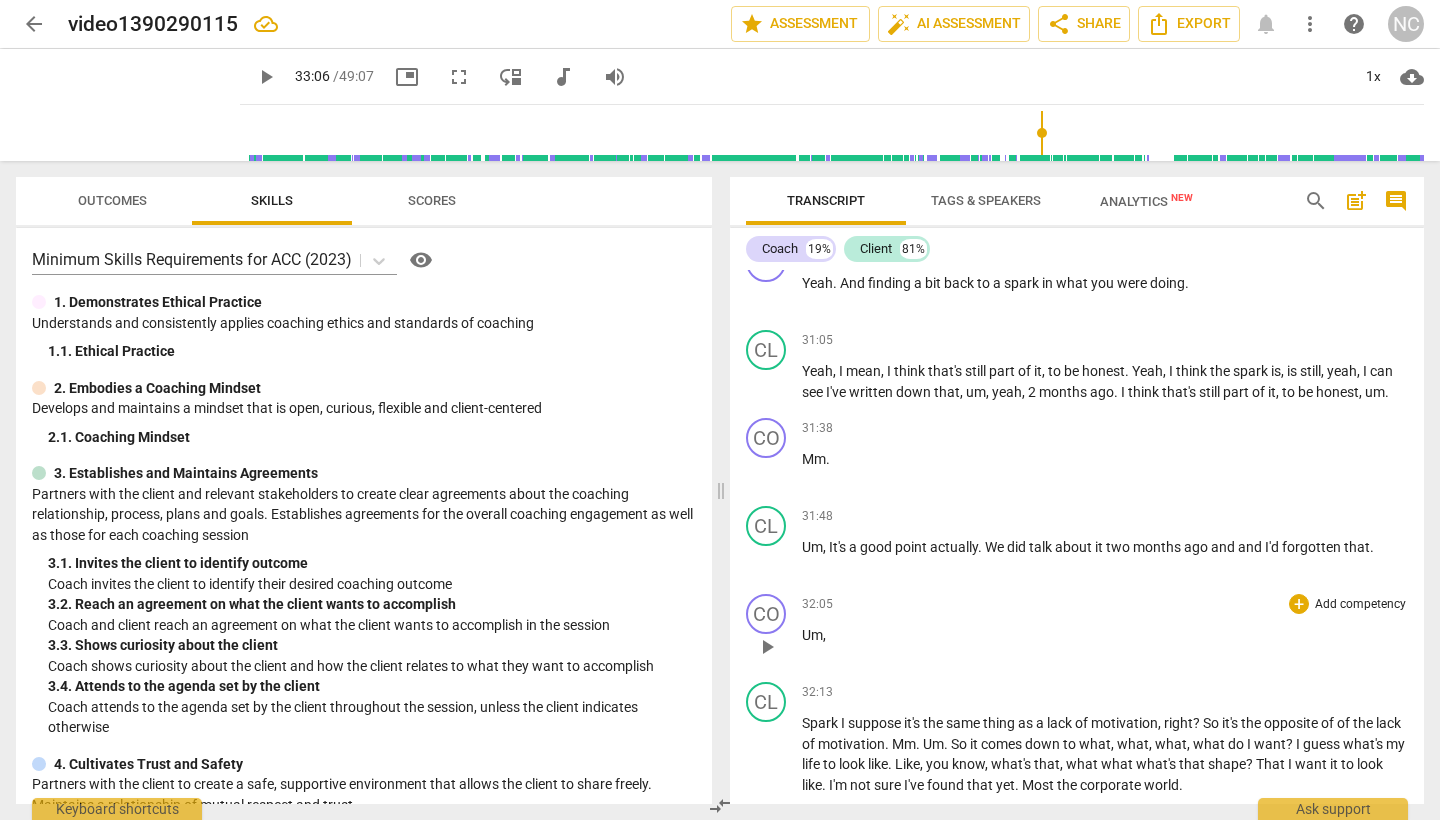 click on "play_arrow" at bounding box center [767, 647] 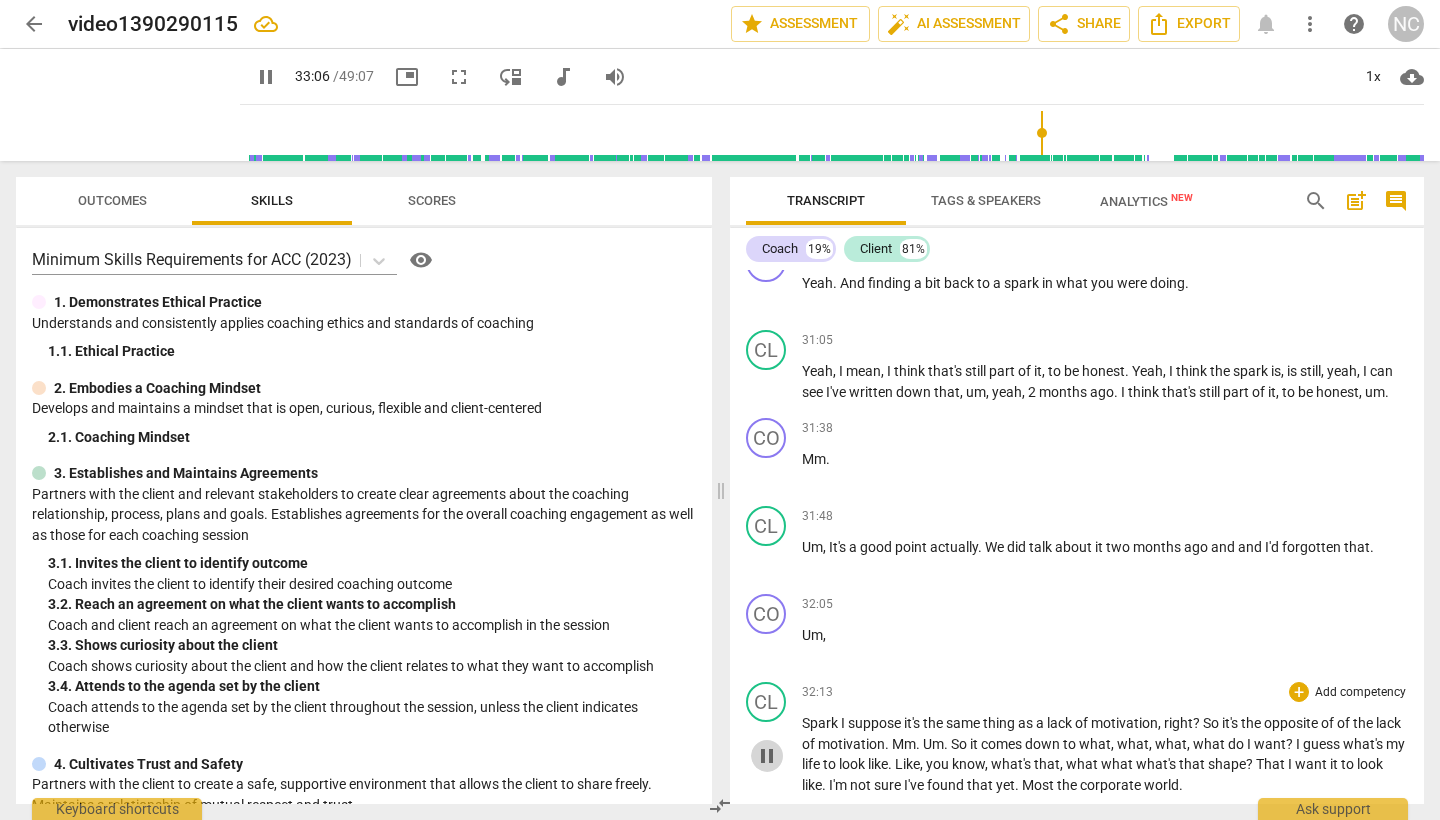 click on "pause" at bounding box center (767, 756) 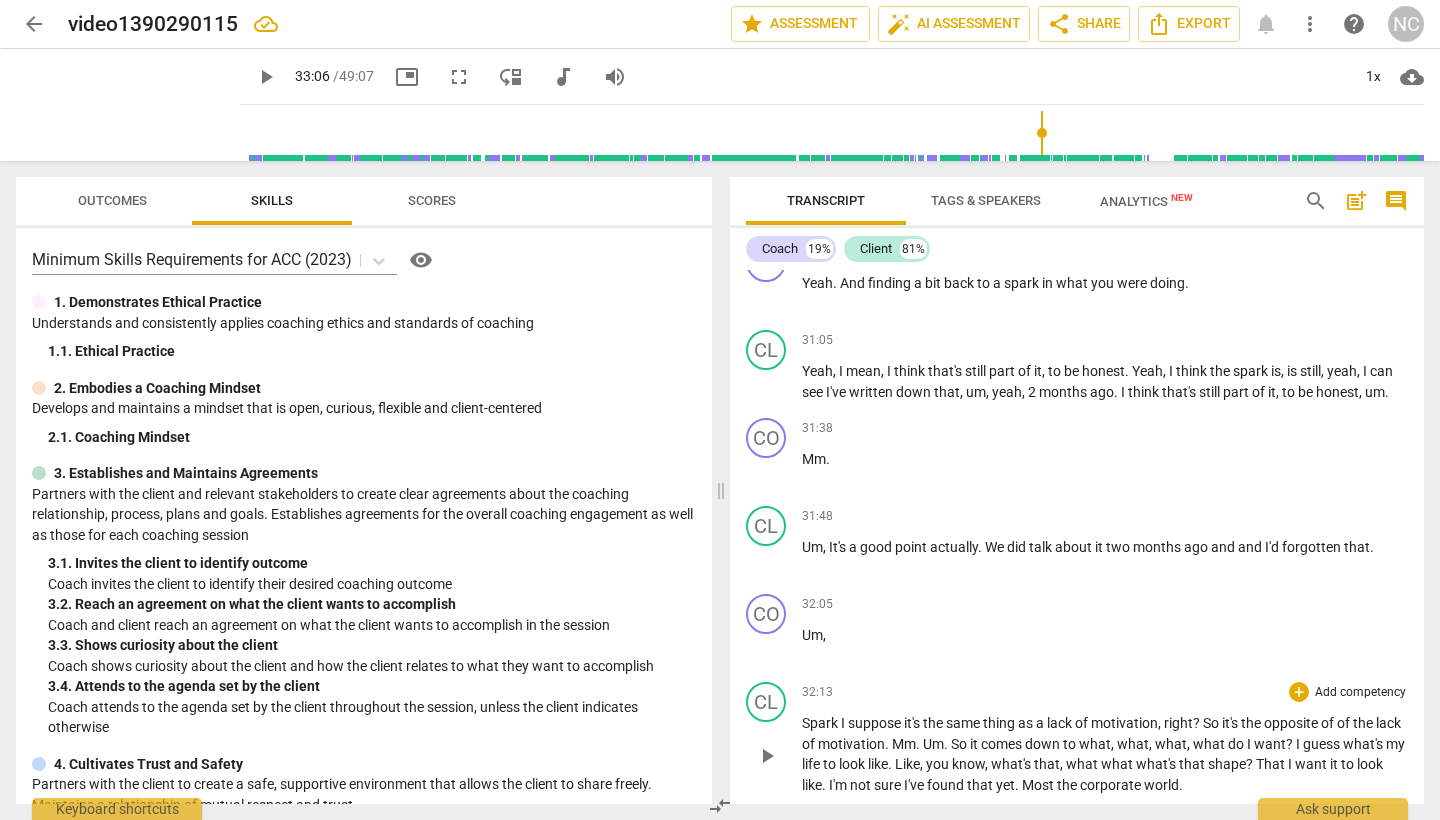 click on "play_arrow" at bounding box center [767, 756] 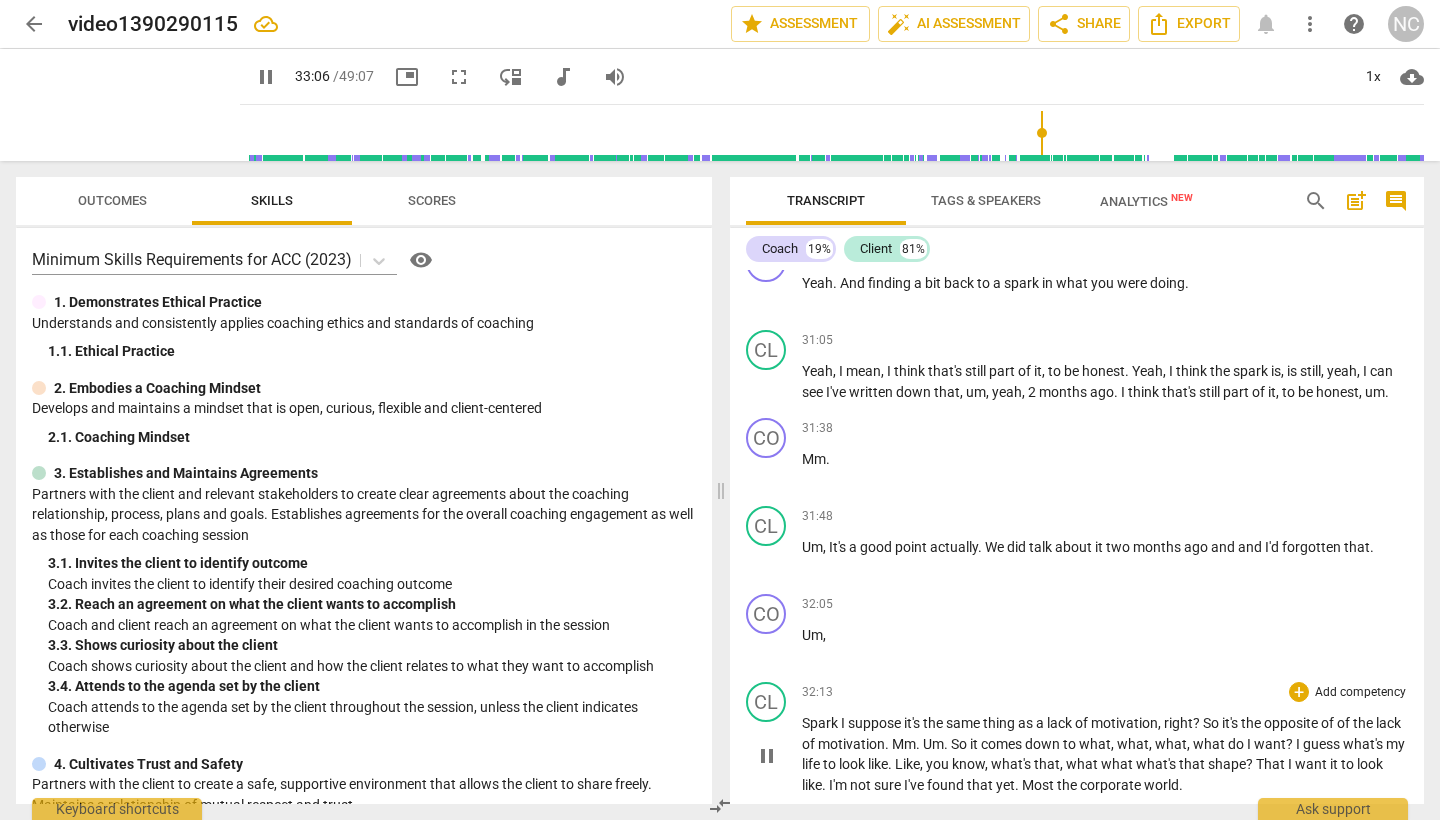 click on "lack" at bounding box center [1388, 723] 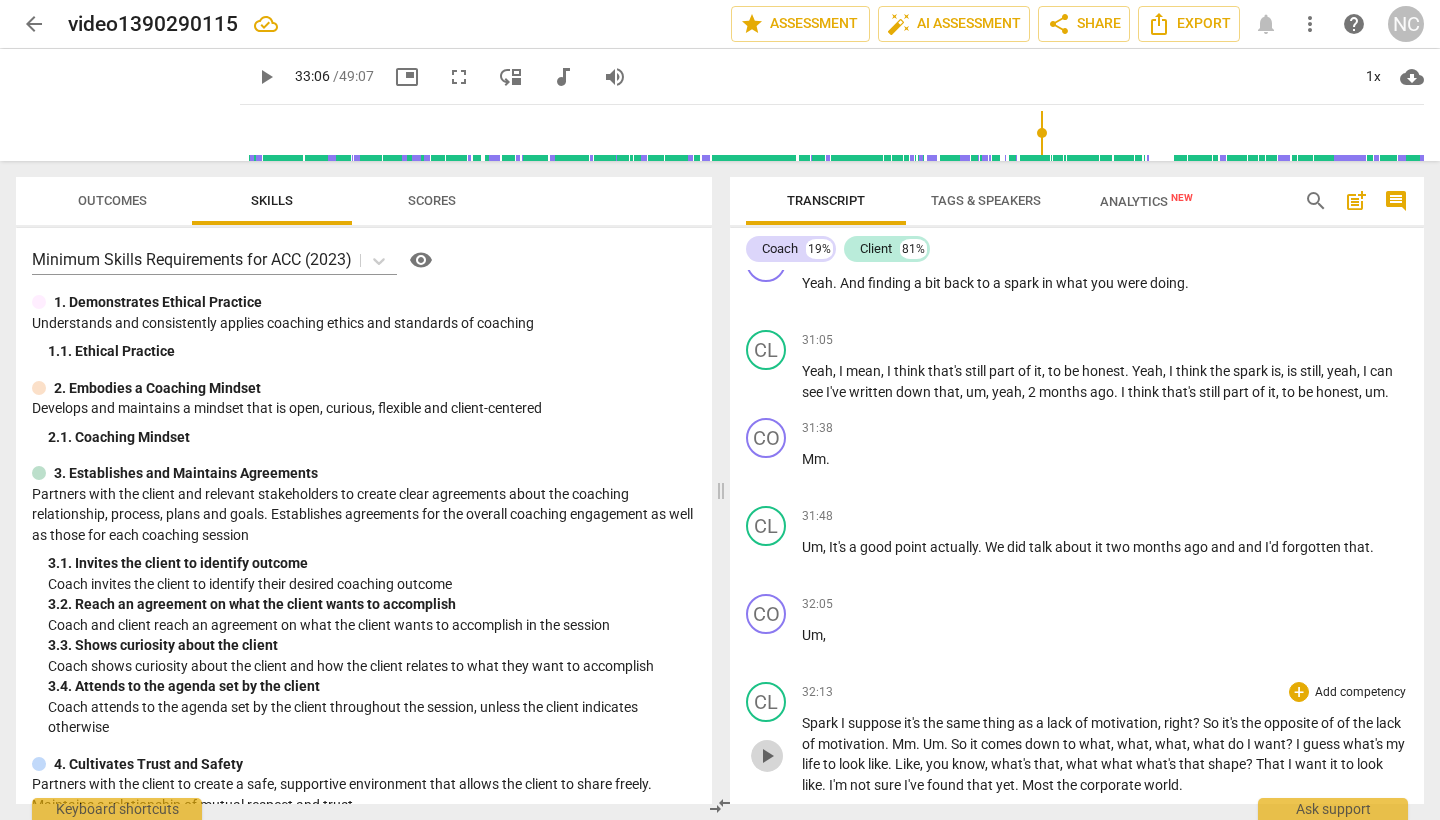 click on "play_arrow" at bounding box center (767, 756) 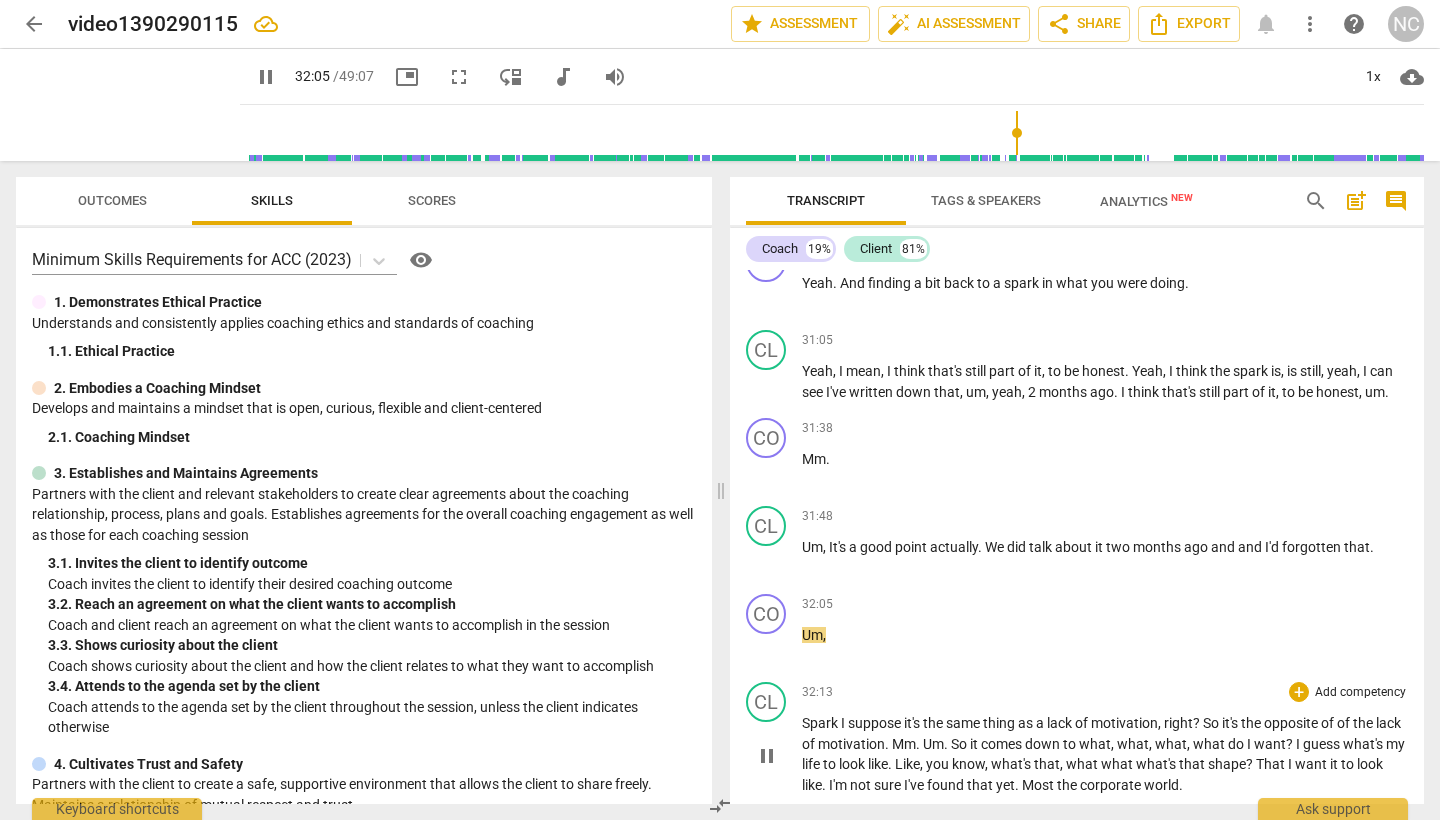 click on "the" at bounding box center [1068, 785] 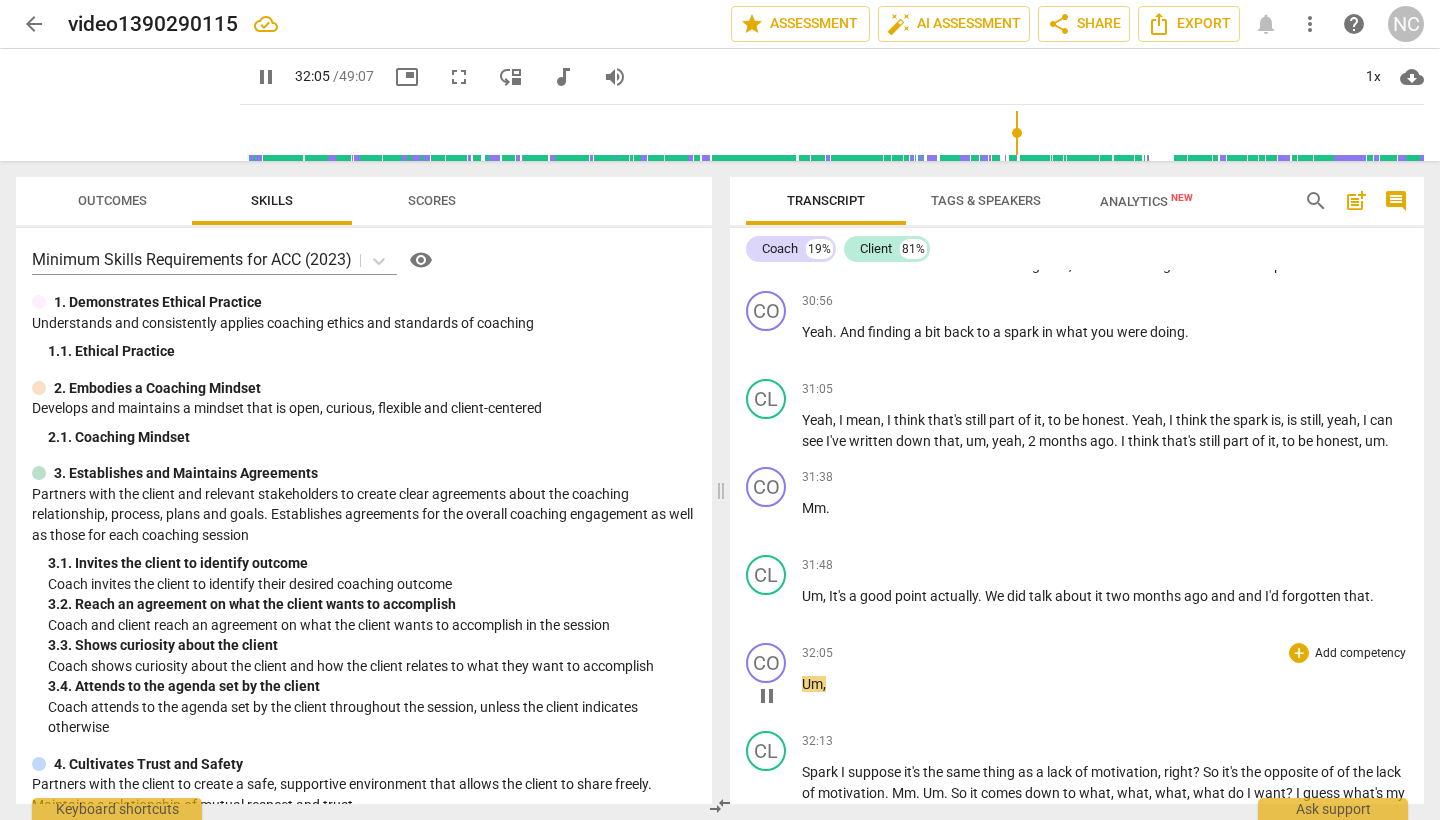 scroll, scrollTop: 10000, scrollLeft: 0, axis: vertical 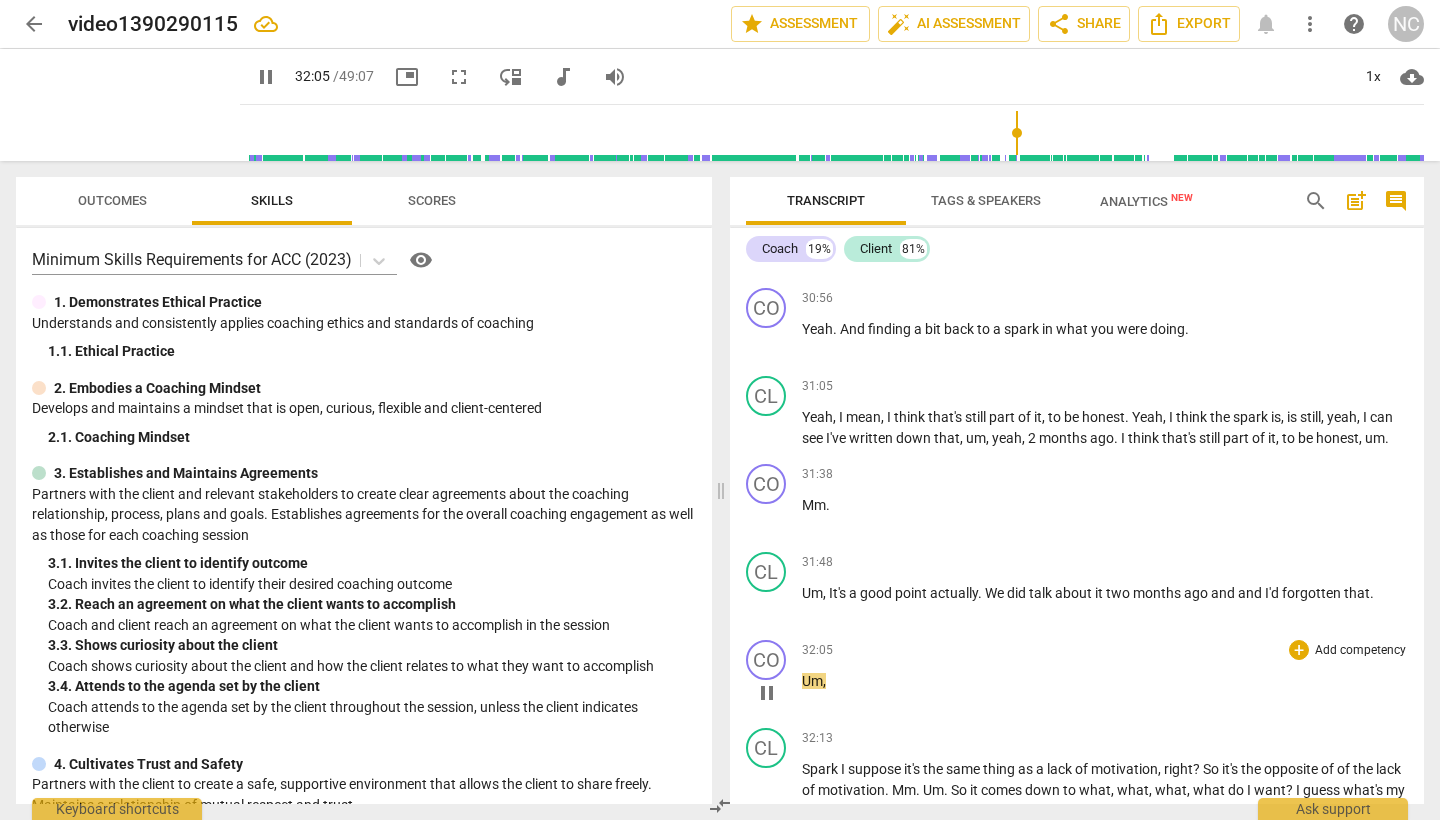 click on "Um" at bounding box center [812, 681] 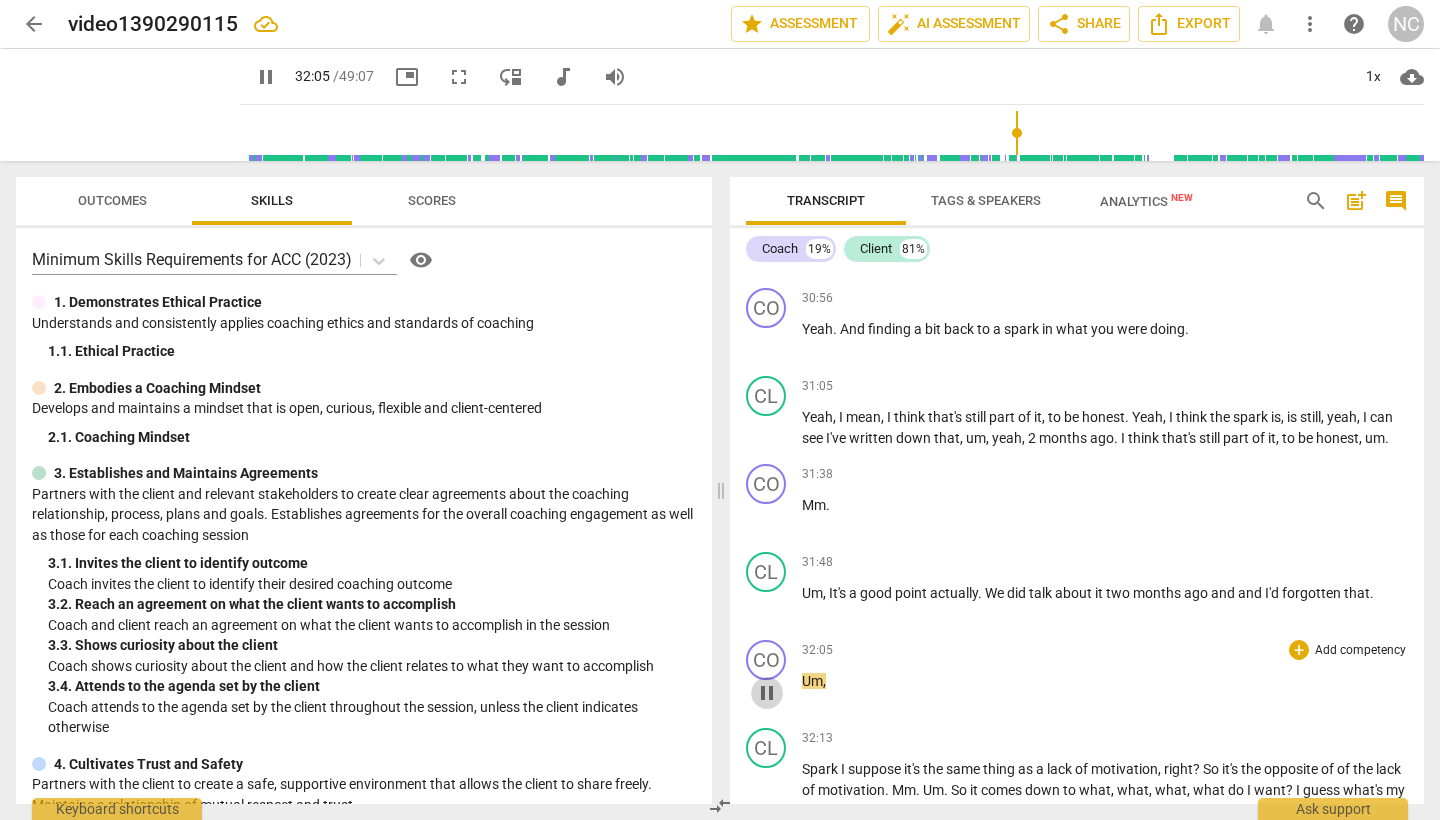 click on "pause" at bounding box center [767, 693] 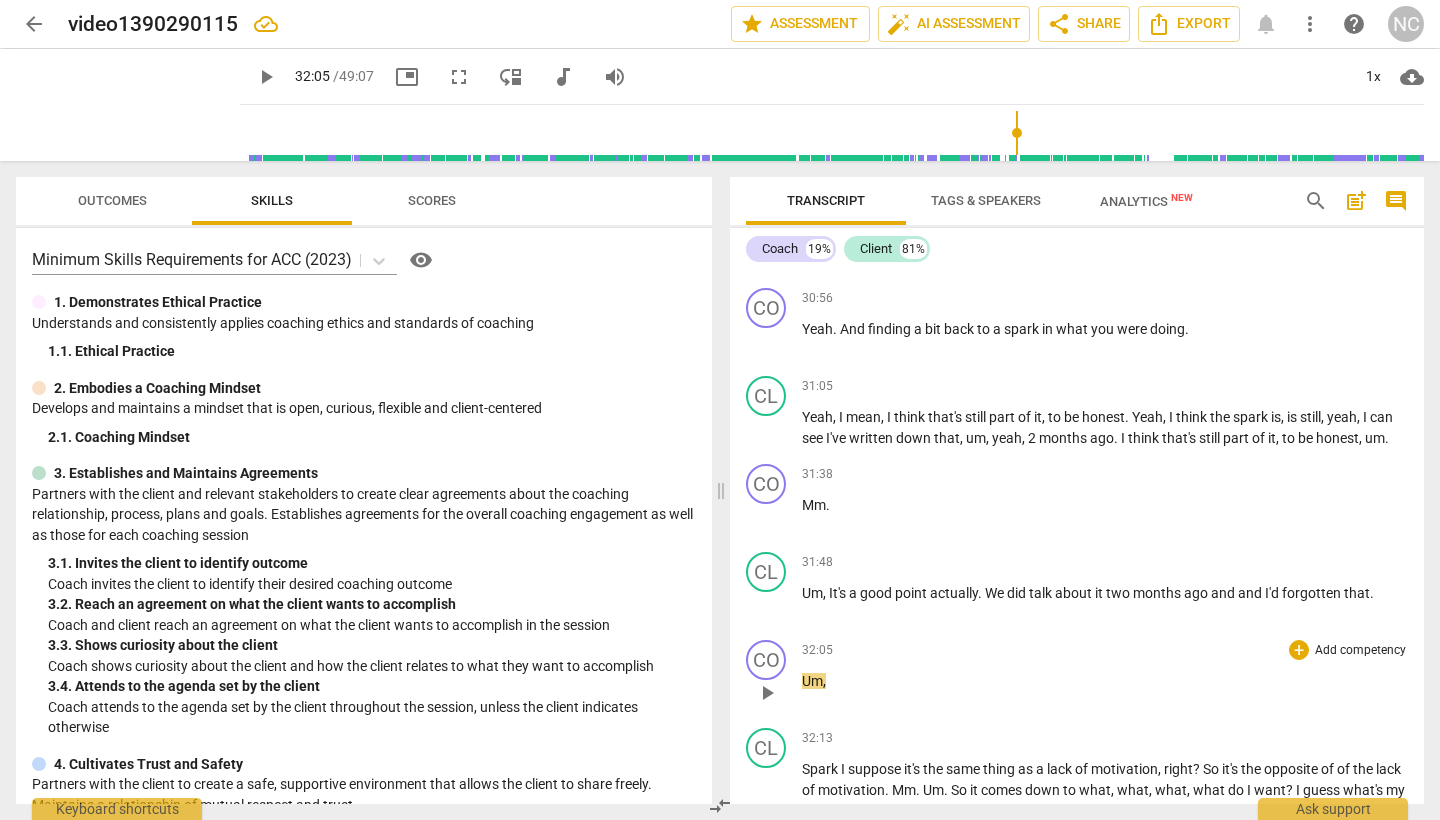 click on "play_arrow" at bounding box center [767, 693] 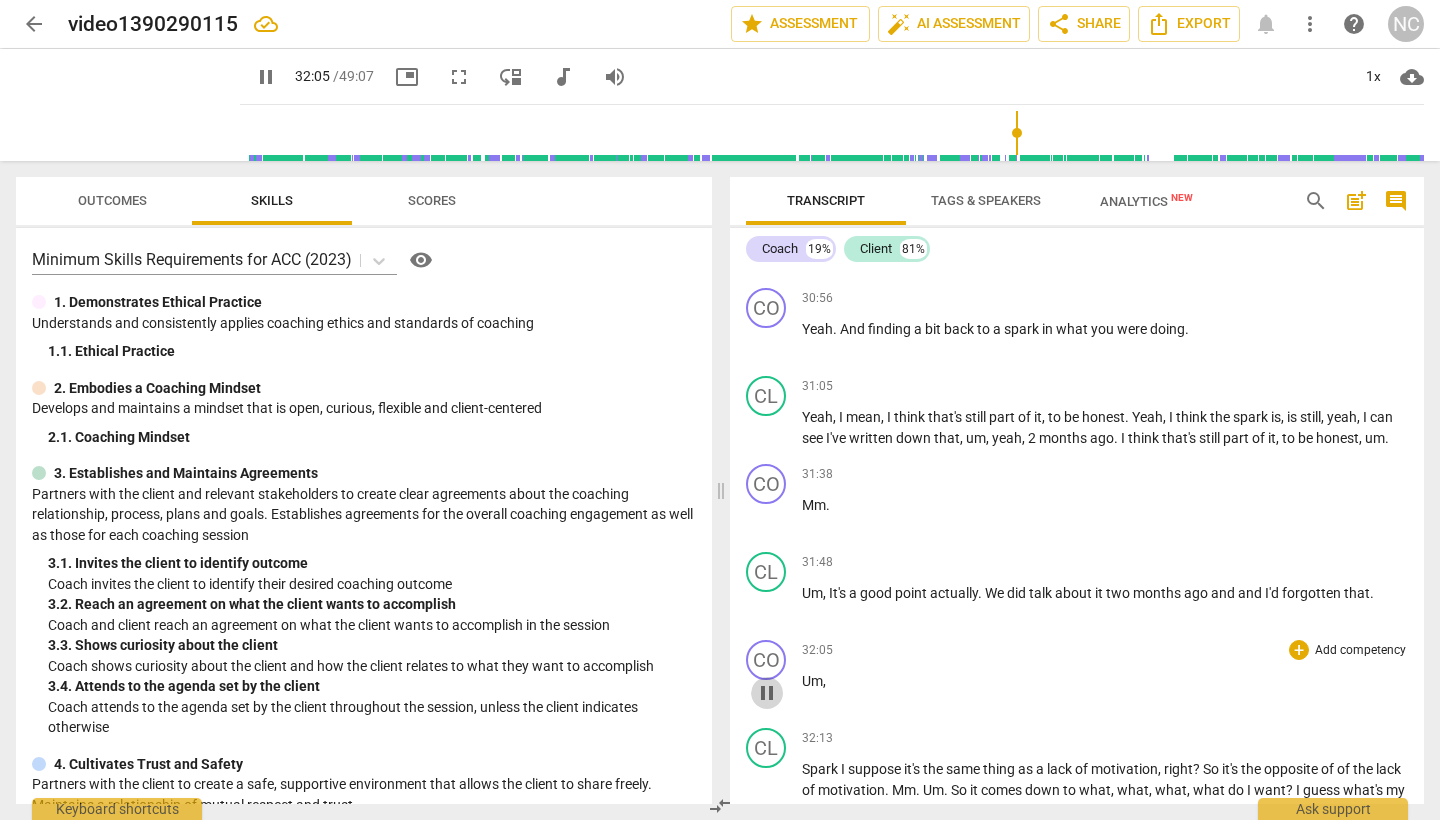 click on "pause" at bounding box center [767, 693] 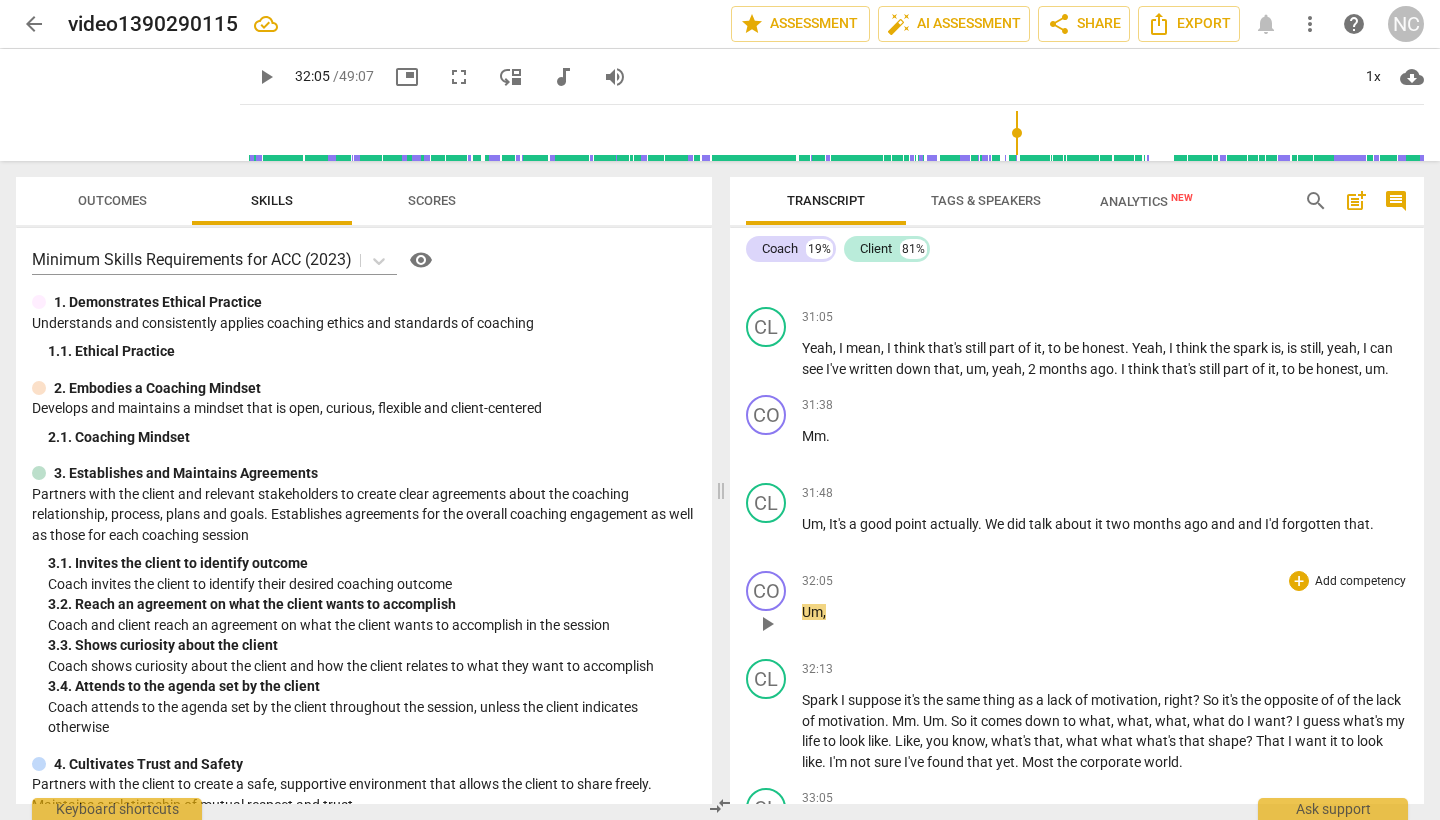 scroll, scrollTop: 10085, scrollLeft: 0, axis: vertical 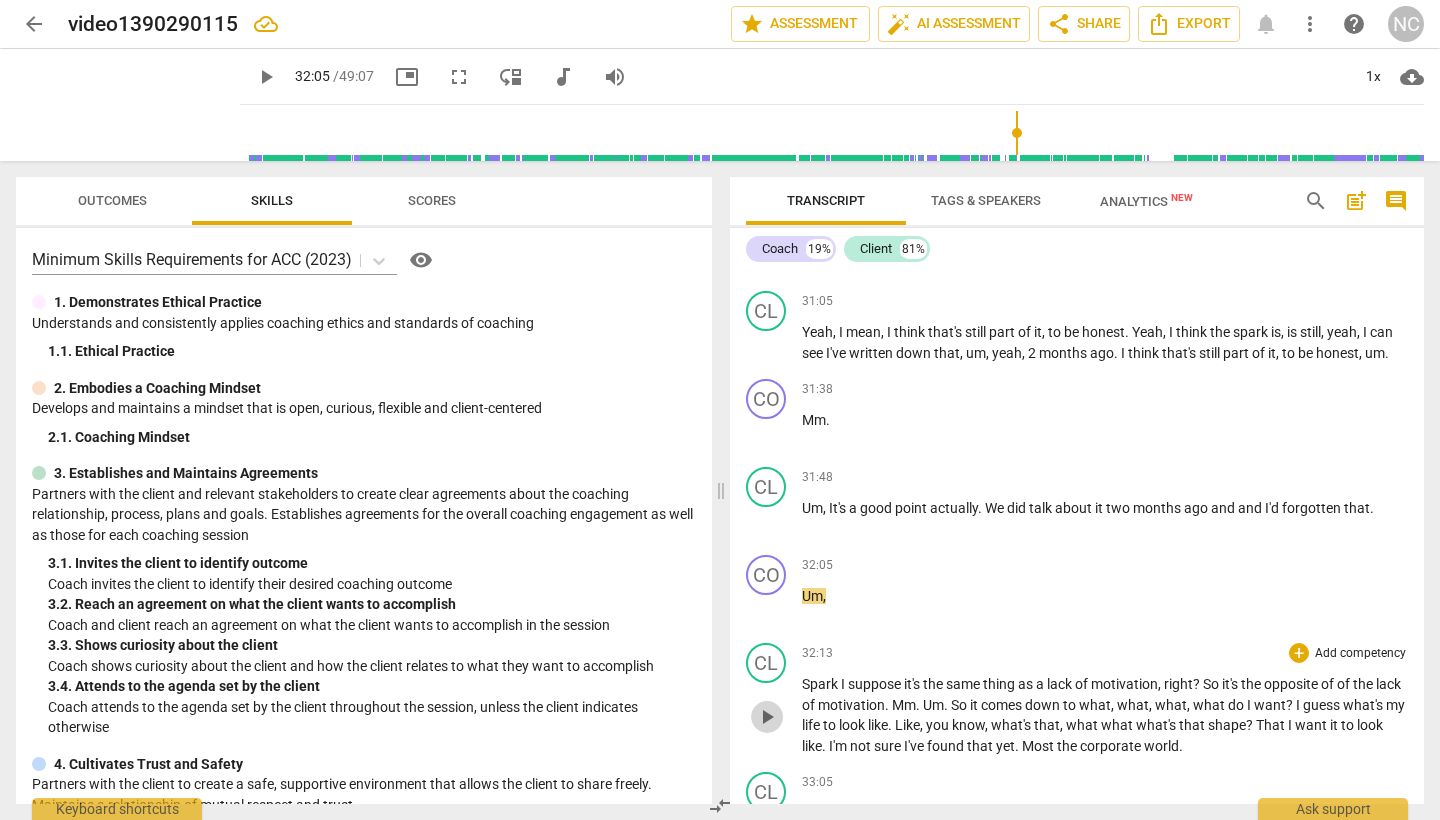 click on "play_arrow" at bounding box center [767, 717] 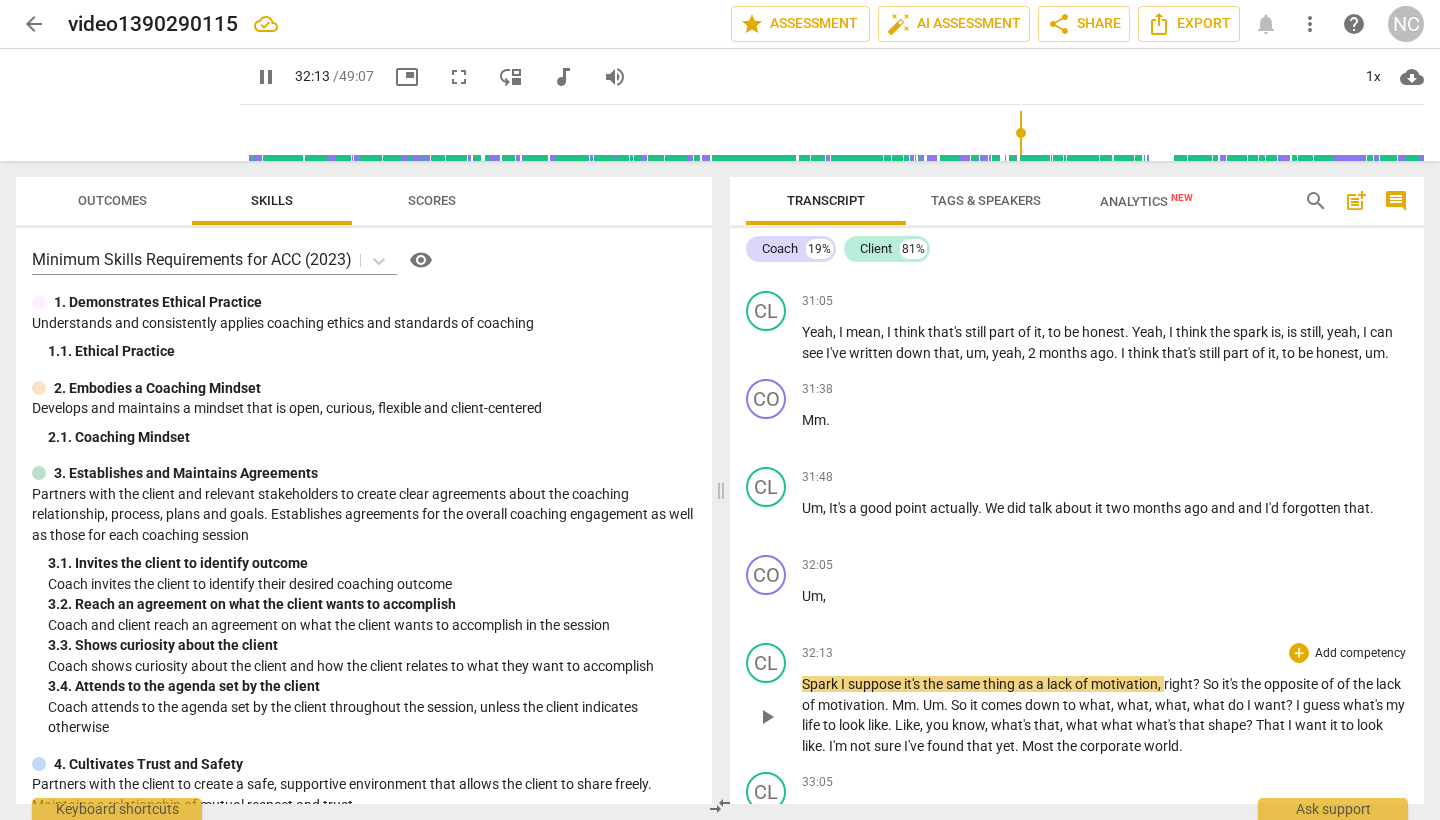 type on "1934" 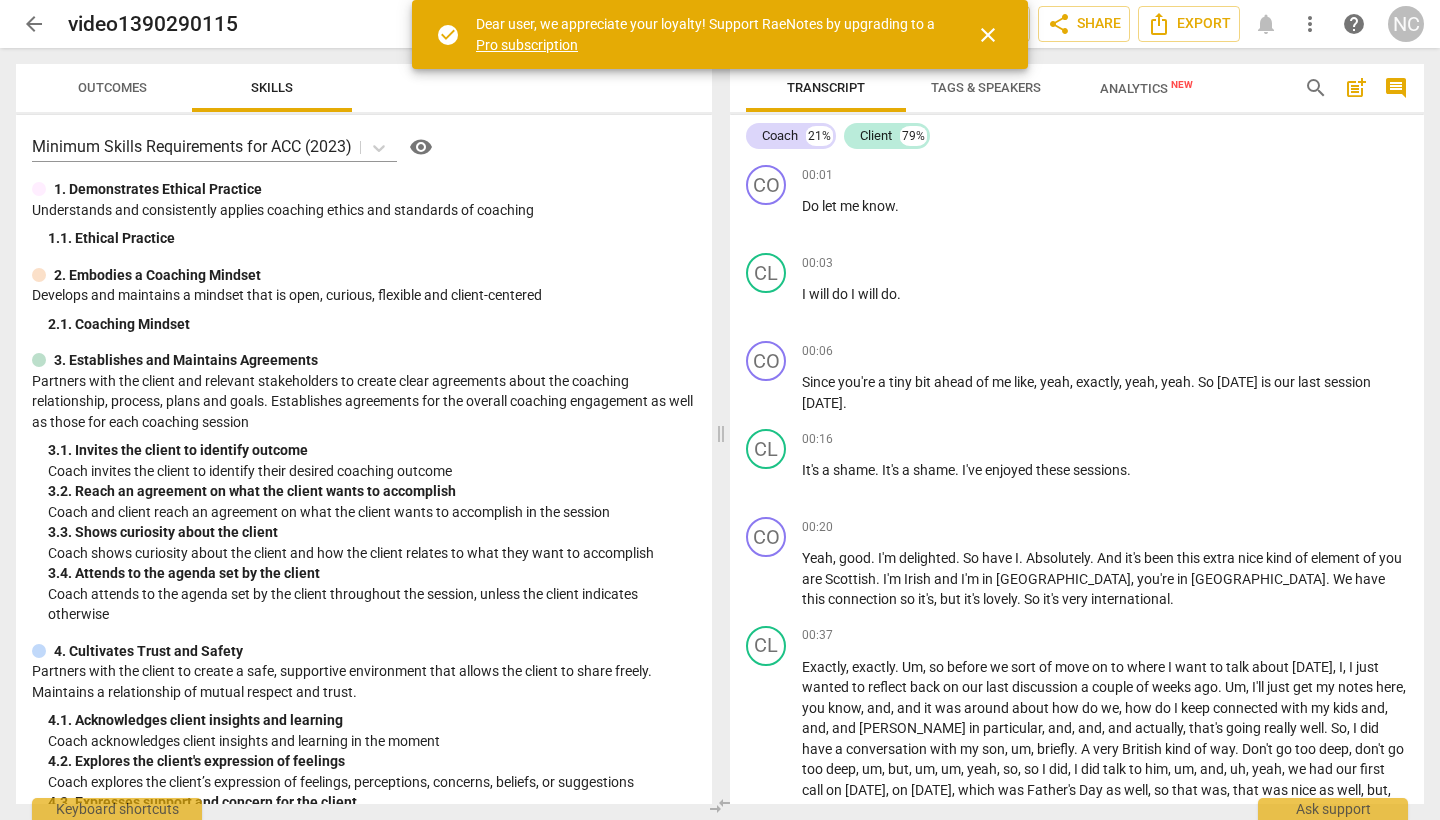 scroll, scrollTop: 0, scrollLeft: 0, axis: both 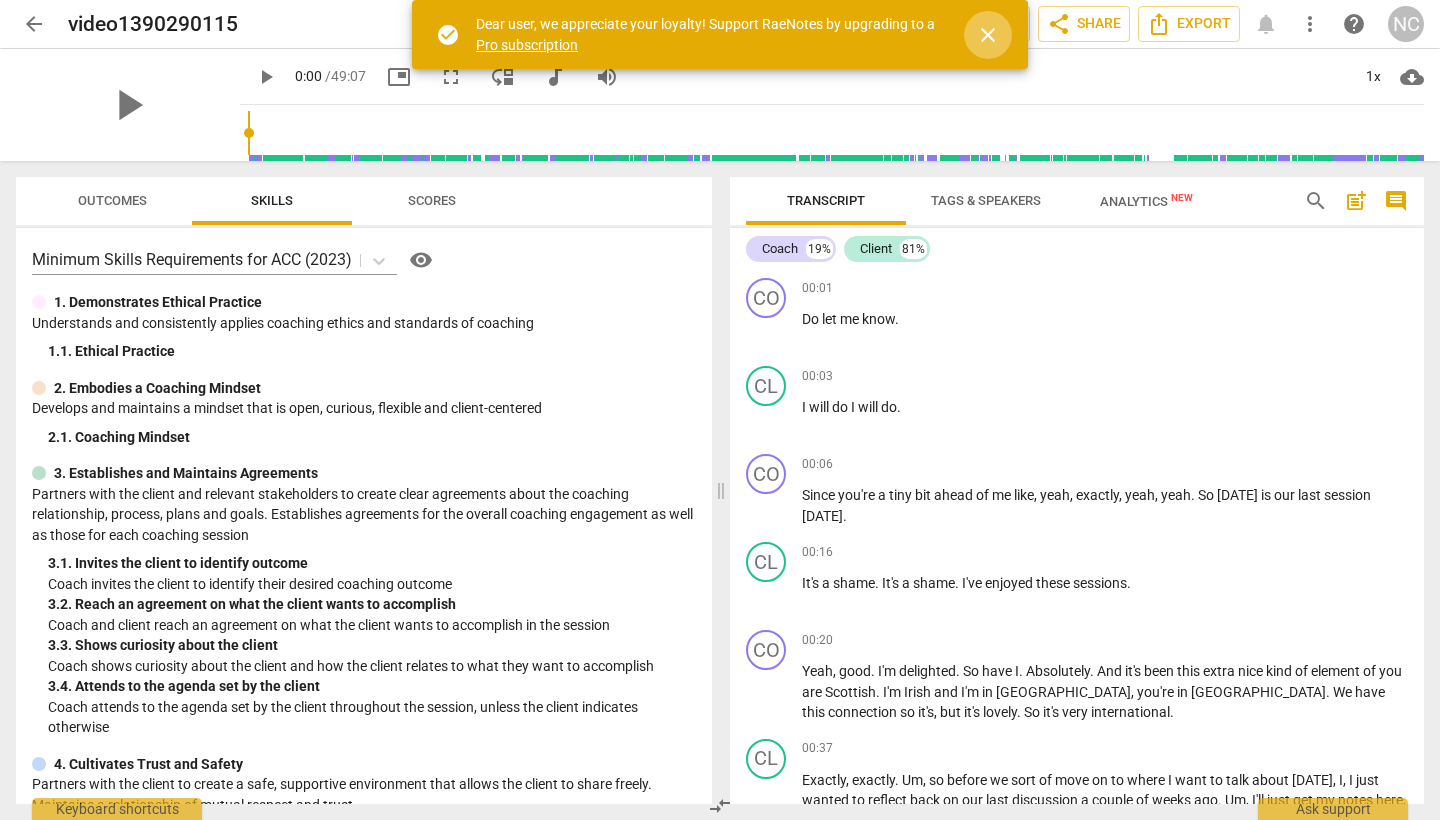 click on "close" at bounding box center (988, 35) 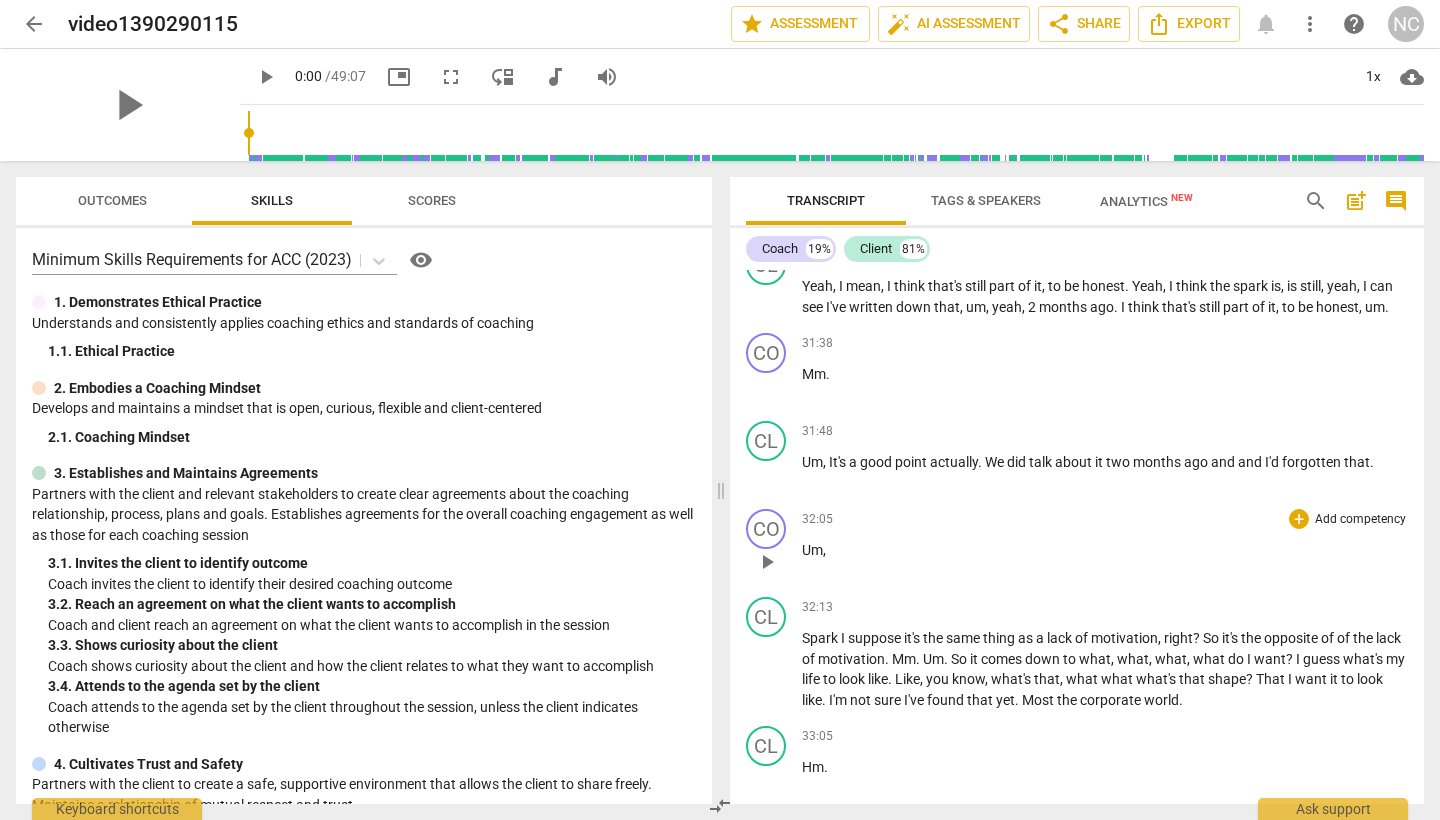 scroll, scrollTop: 10133, scrollLeft: 0, axis: vertical 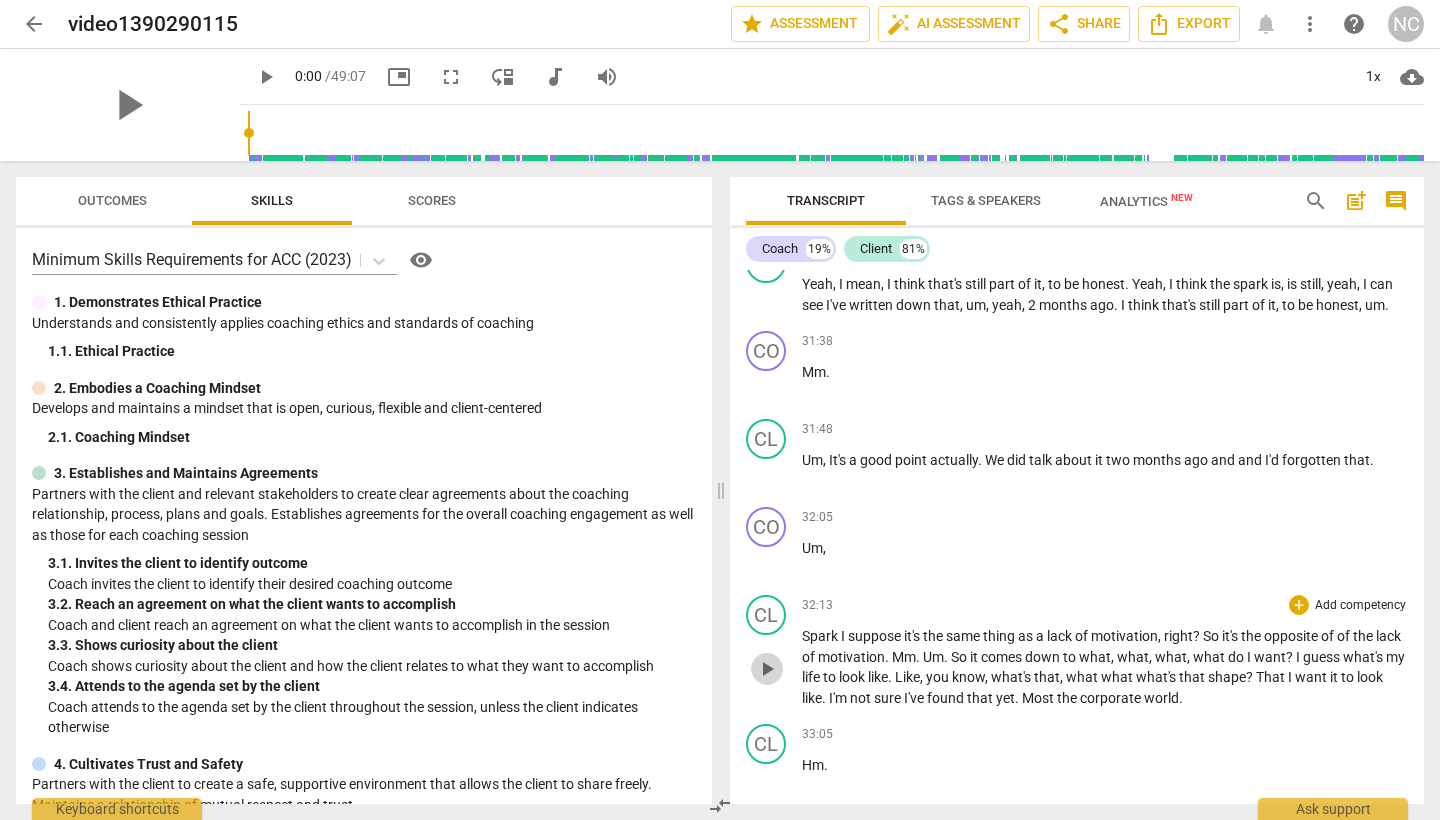 click on "play_arrow" at bounding box center [767, 669] 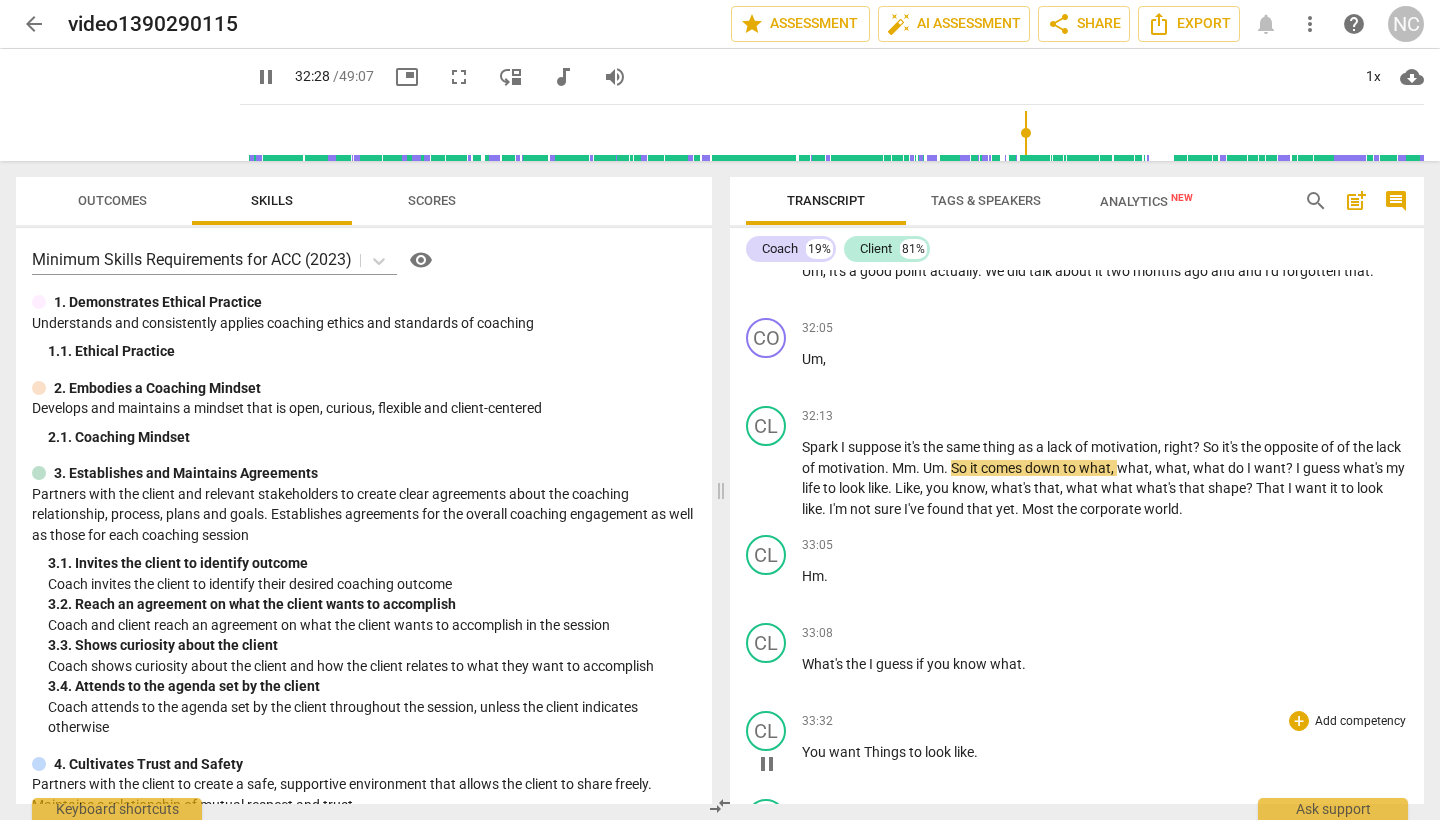 scroll, scrollTop: 10323, scrollLeft: 0, axis: vertical 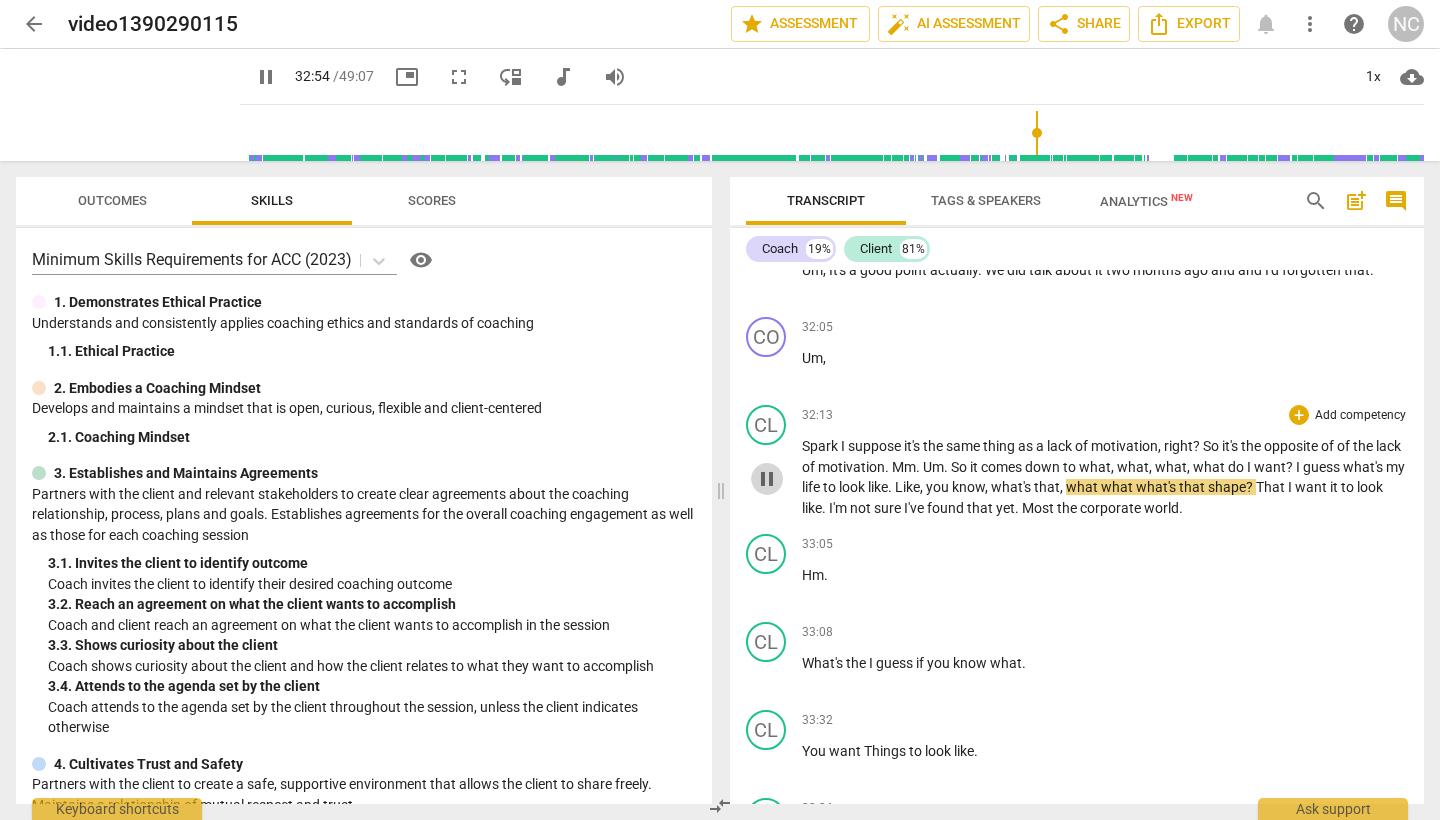 click on "pause" at bounding box center (767, 479) 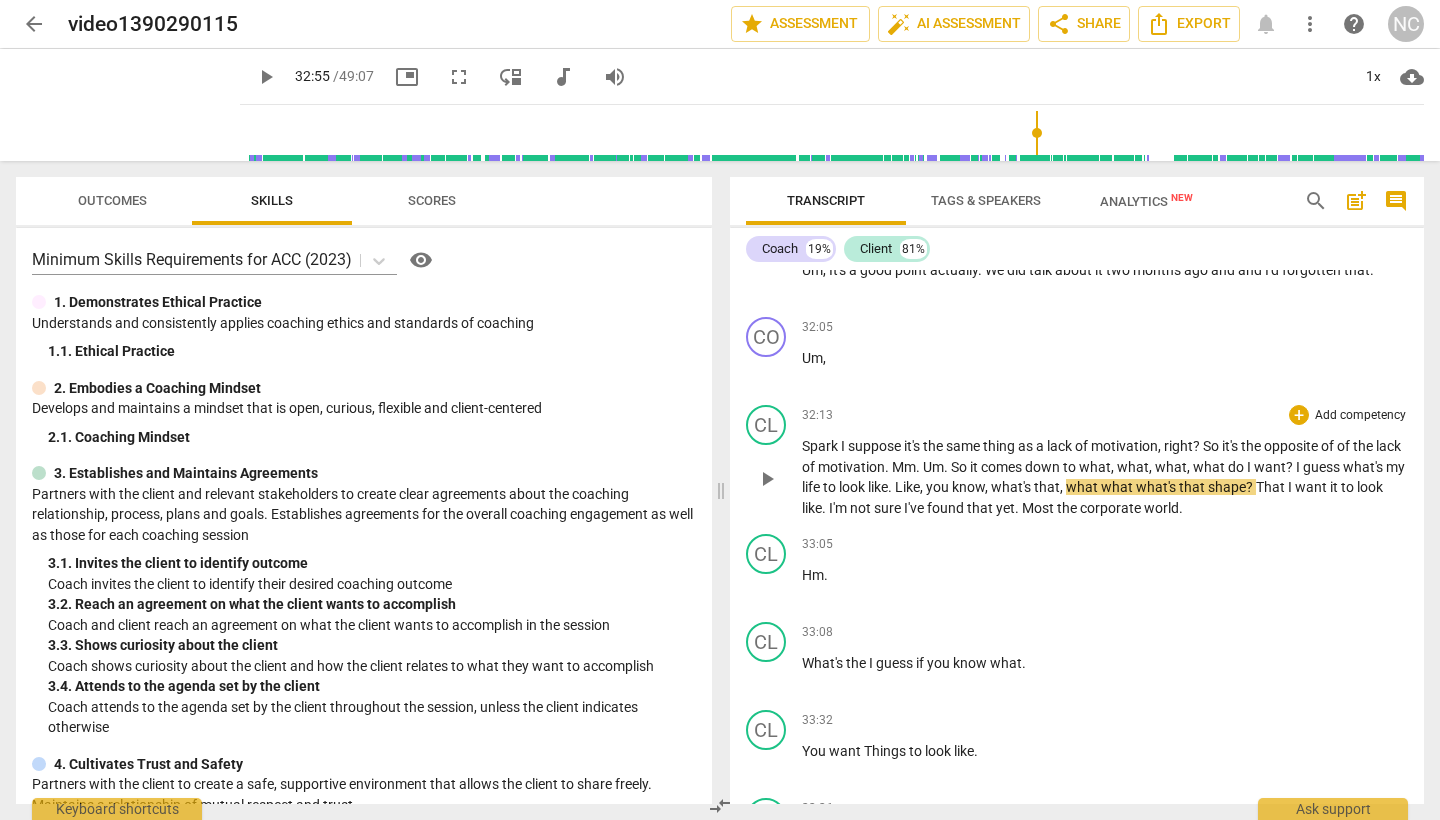 click on "what's" at bounding box center (1364, 467) 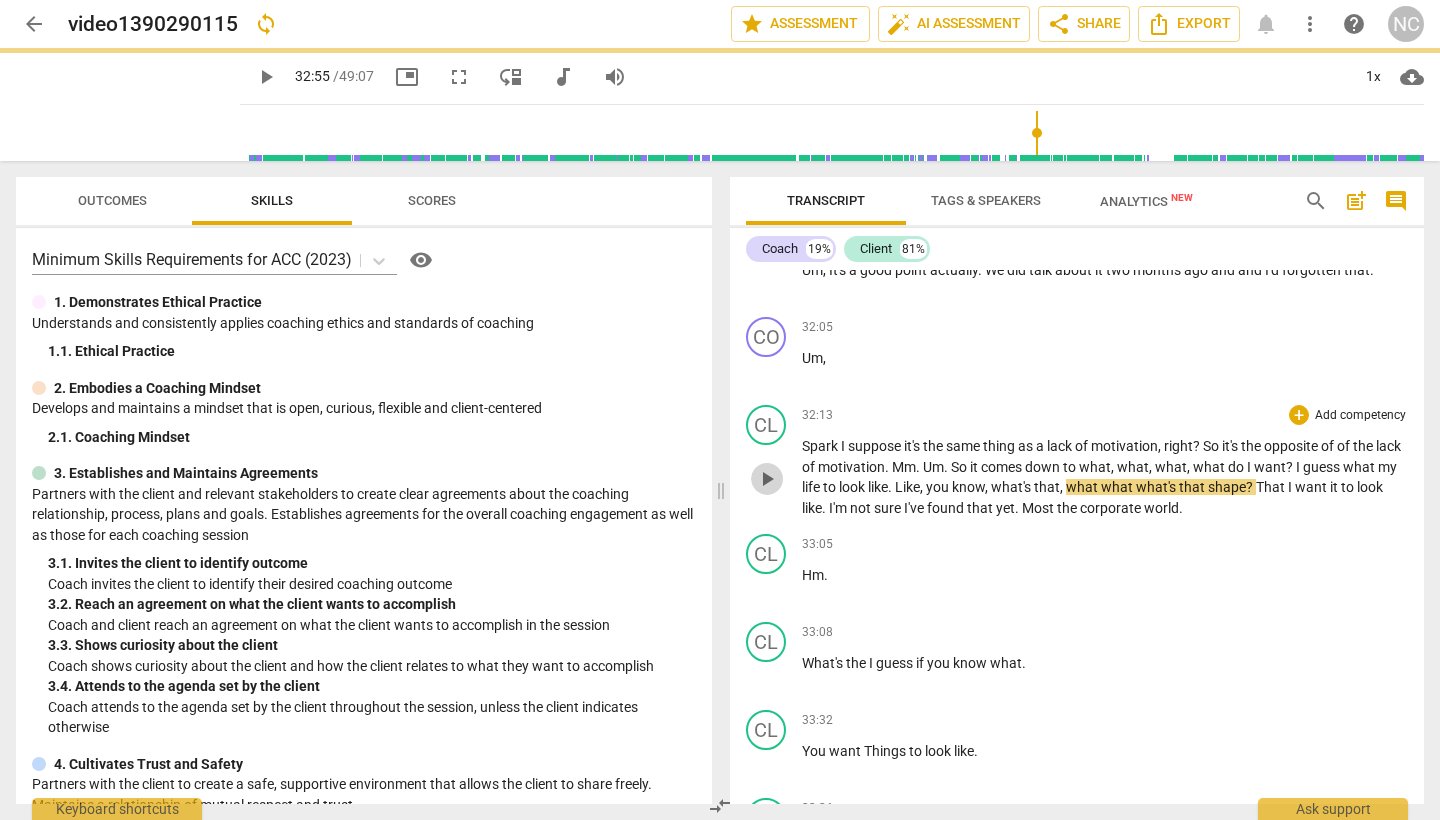 click on "play_arrow" at bounding box center (767, 479) 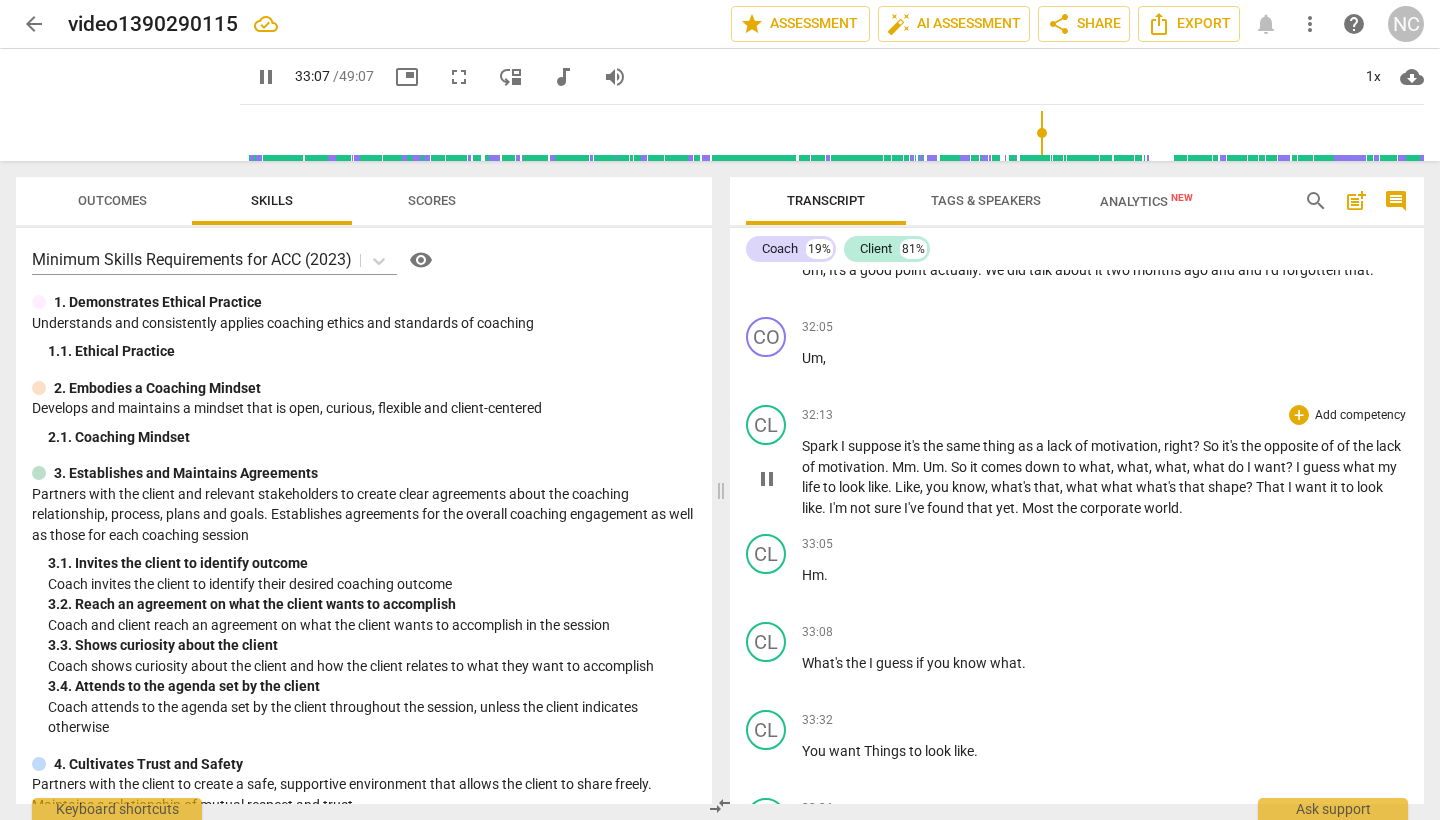 click on "pause" at bounding box center (767, 479) 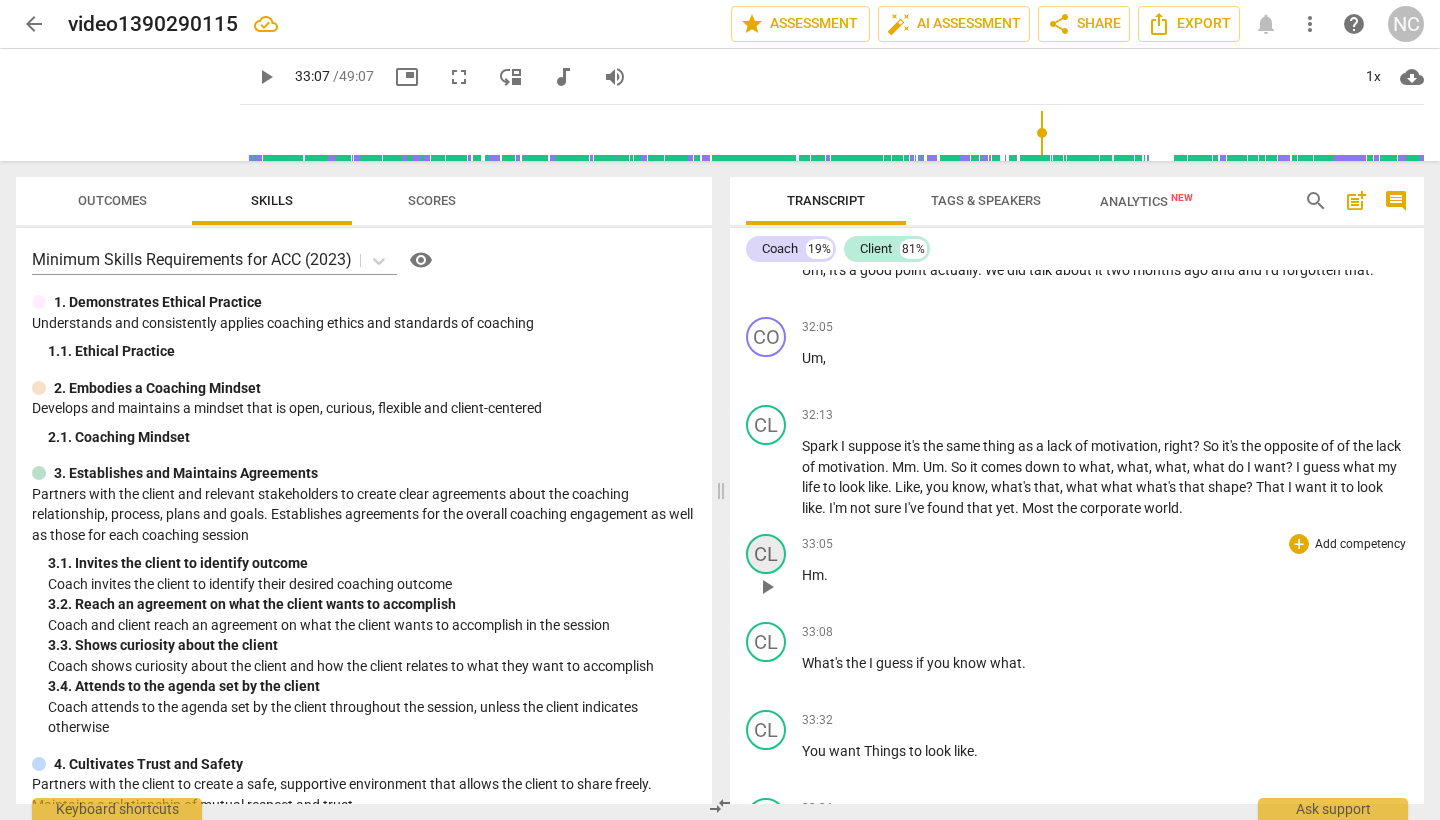 click on "CL" at bounding box center (766, 554) 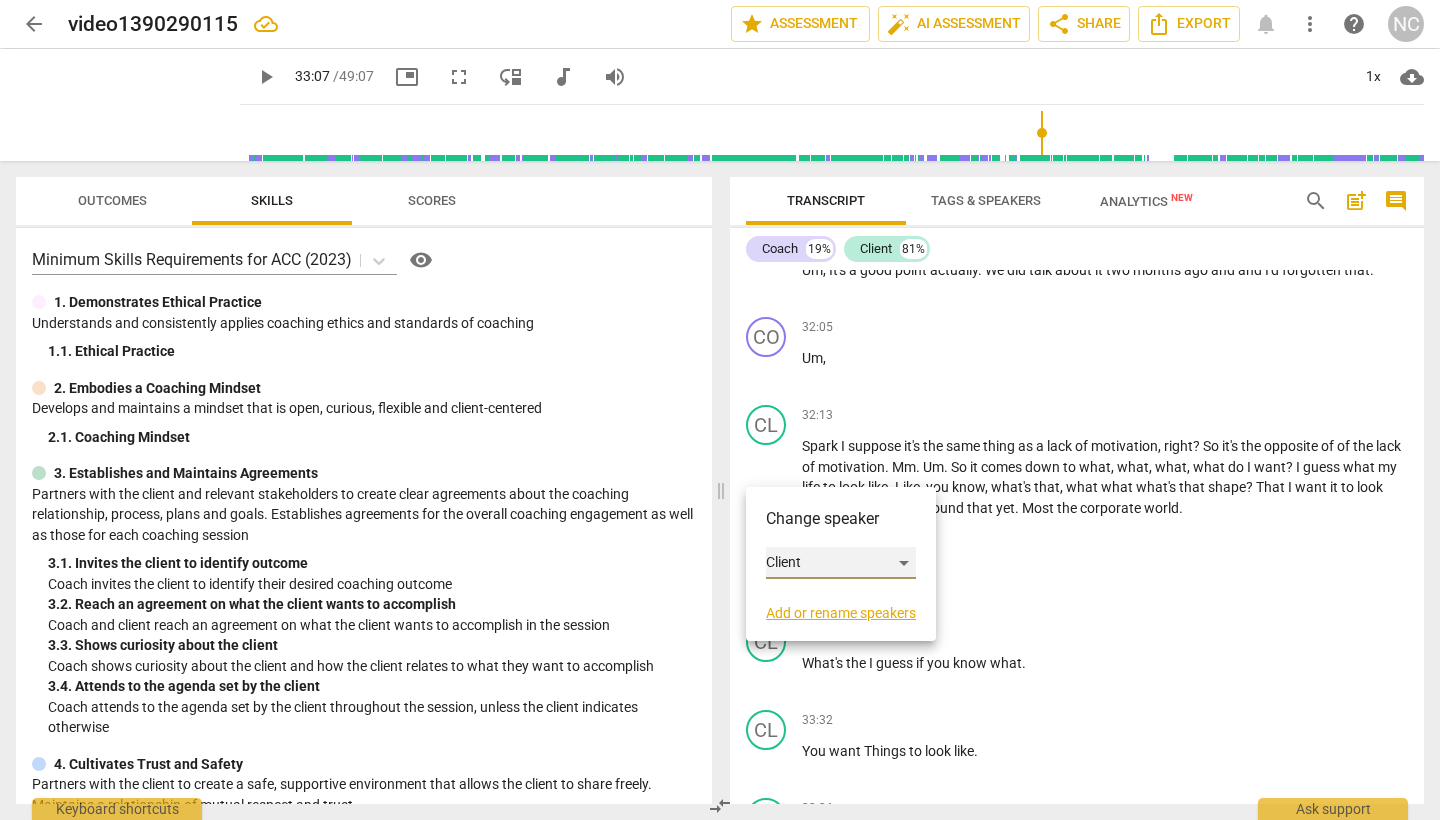click on "Client" at bounding box center (841, 563) 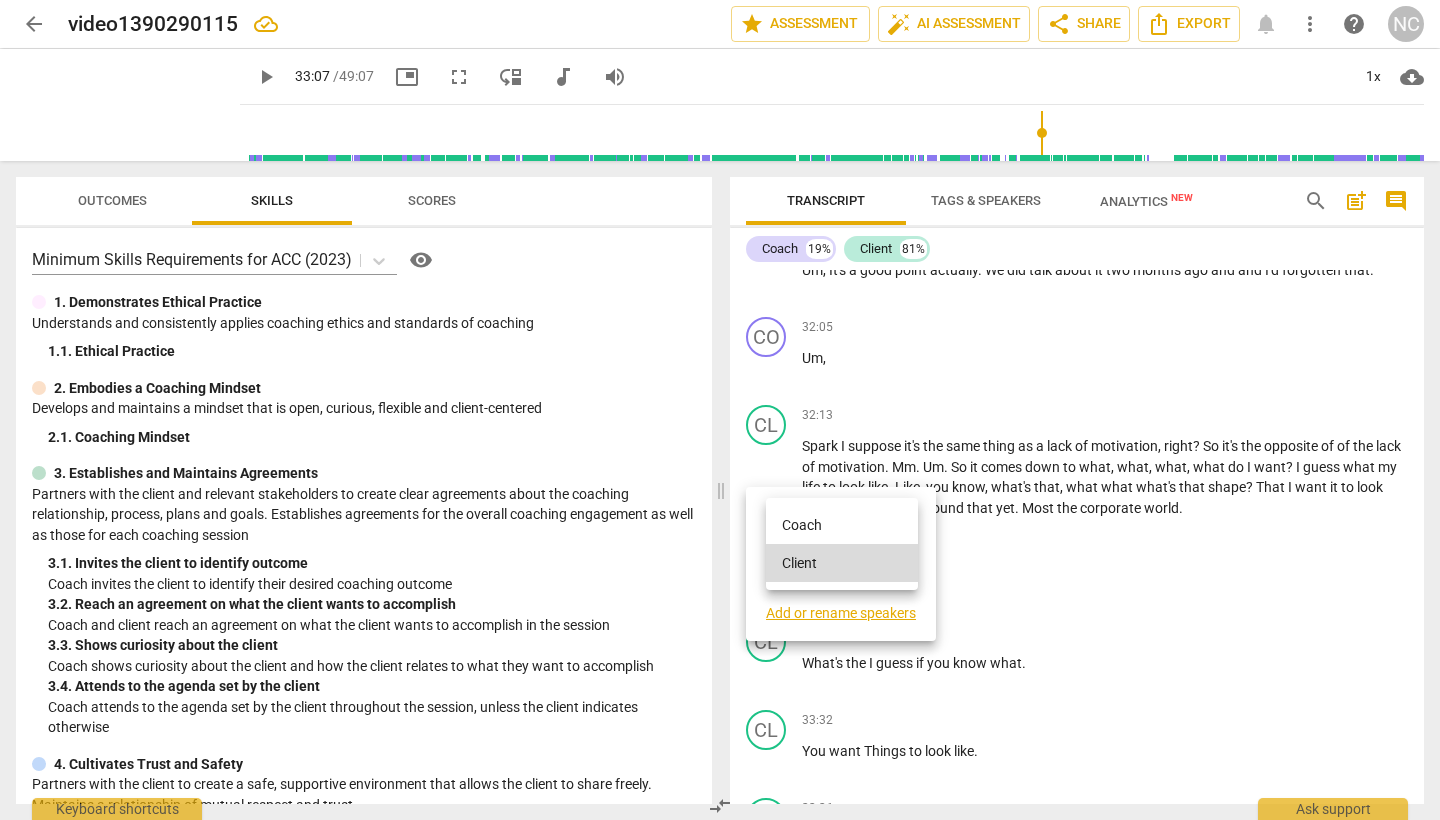 click on "Coach" at bounding box center [842, 525] 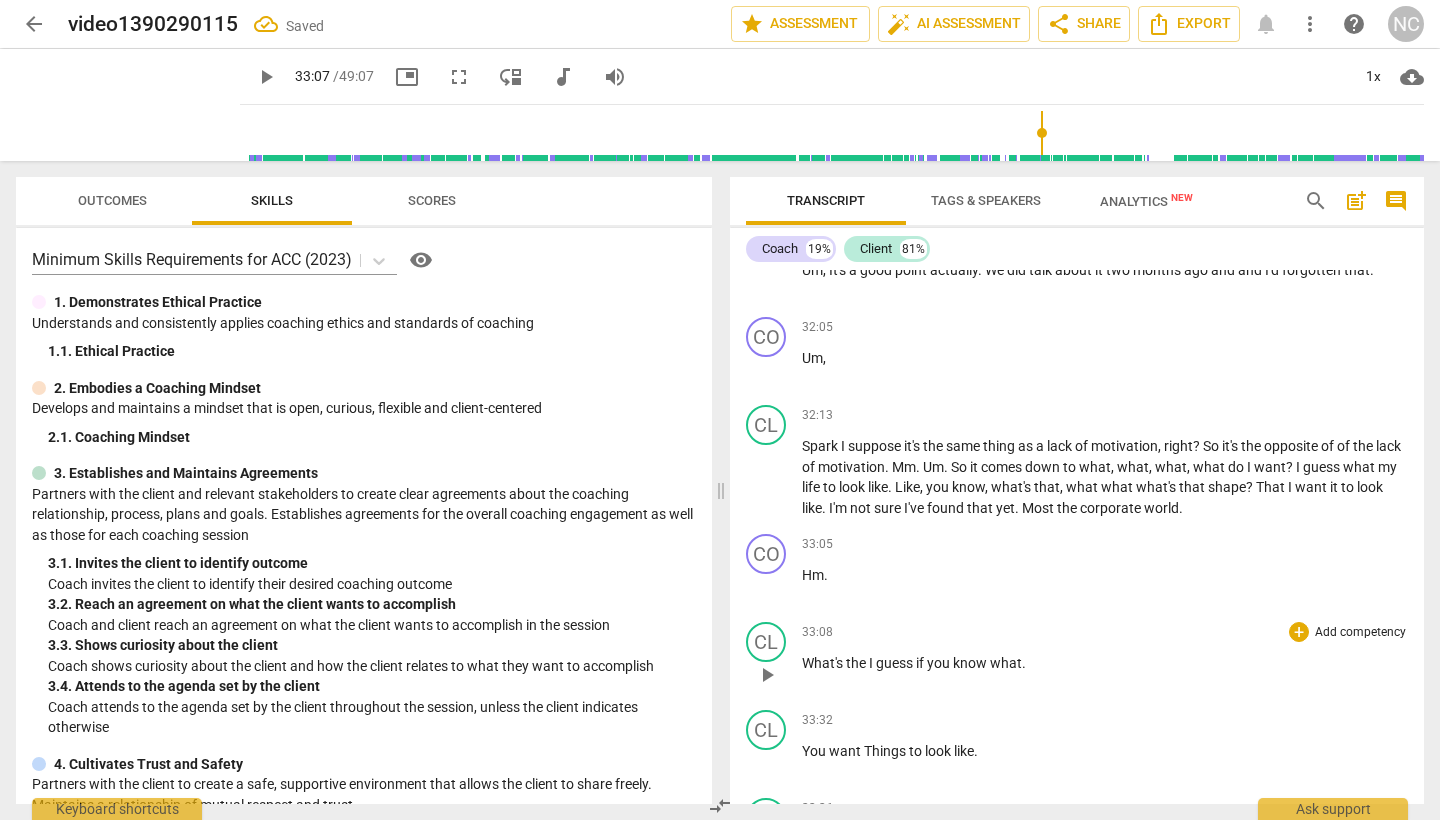click on "play_arrow" at bounding box center (767, 675) 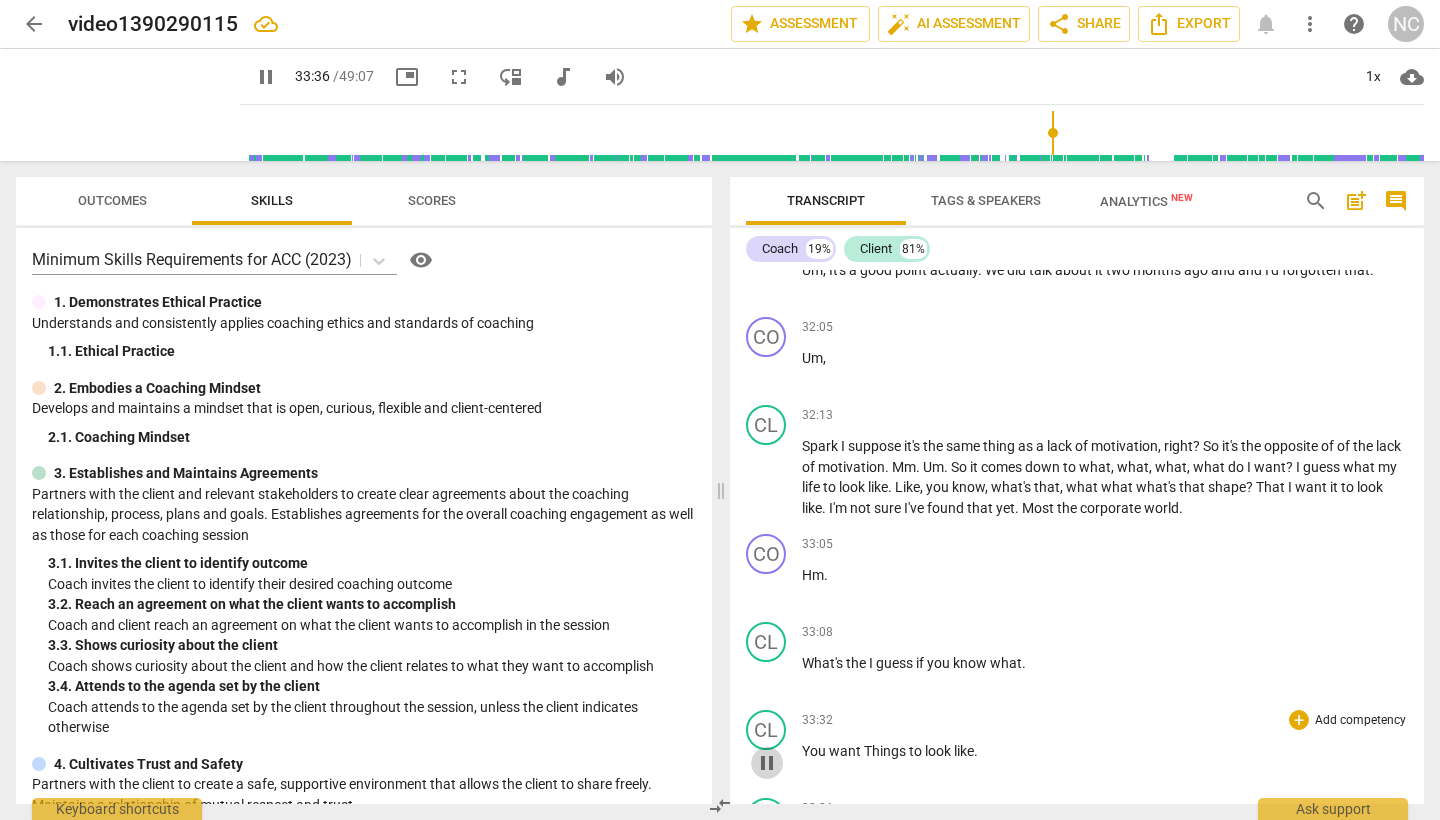 click on "pause" at bounding box center [767, 763] 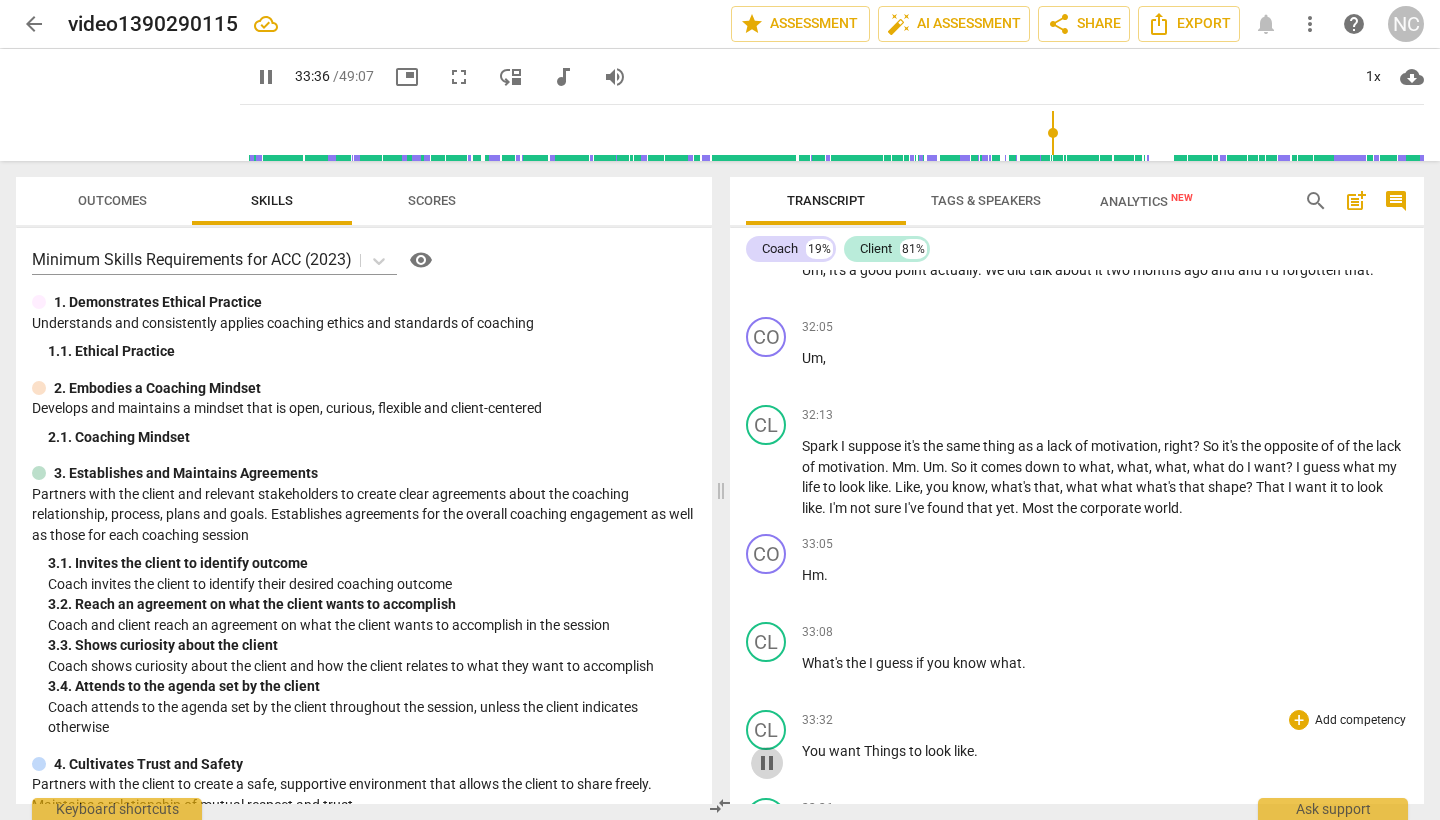 type on "2016" 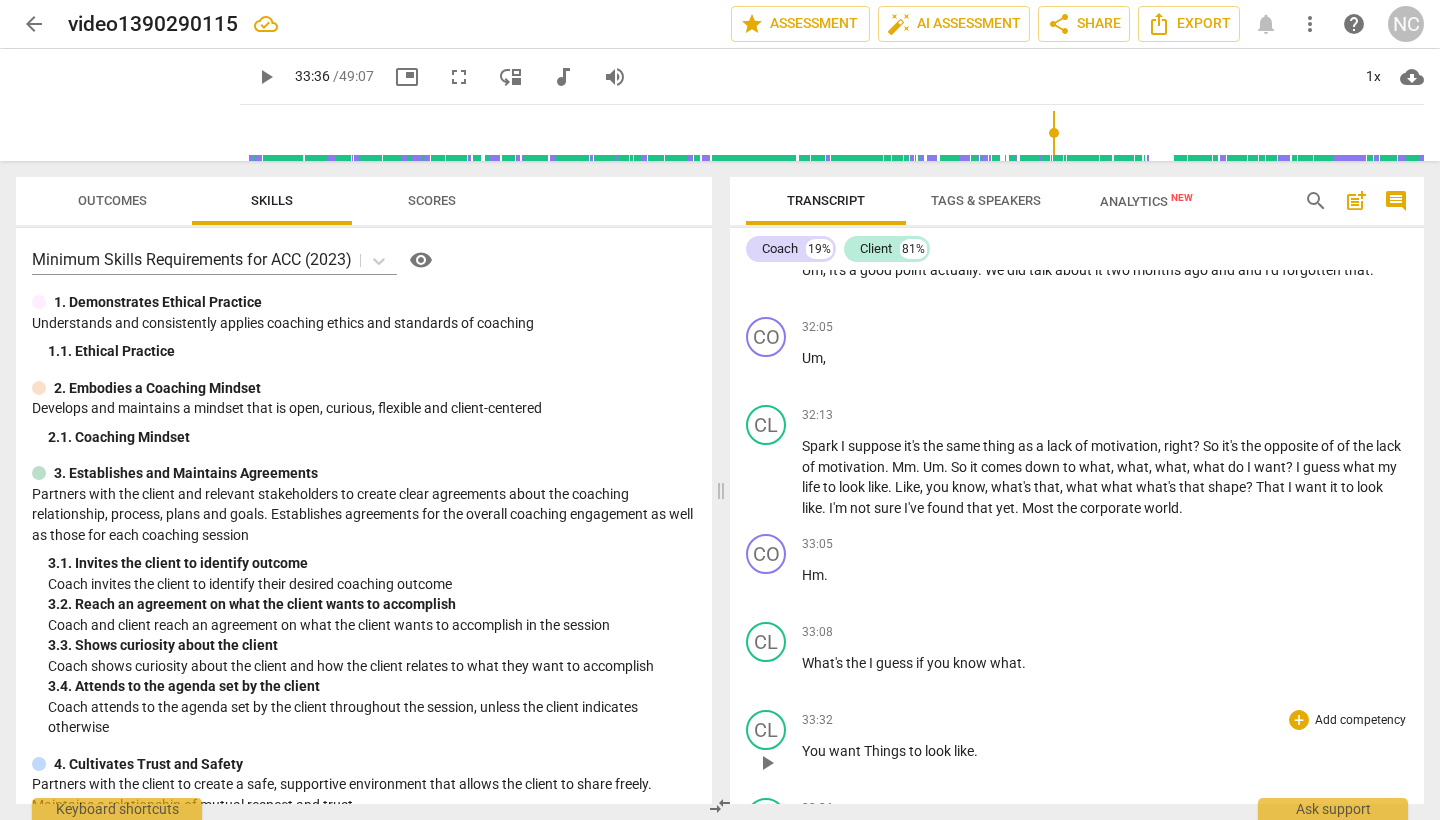 click on "Things" at bounding box center (886, 751) 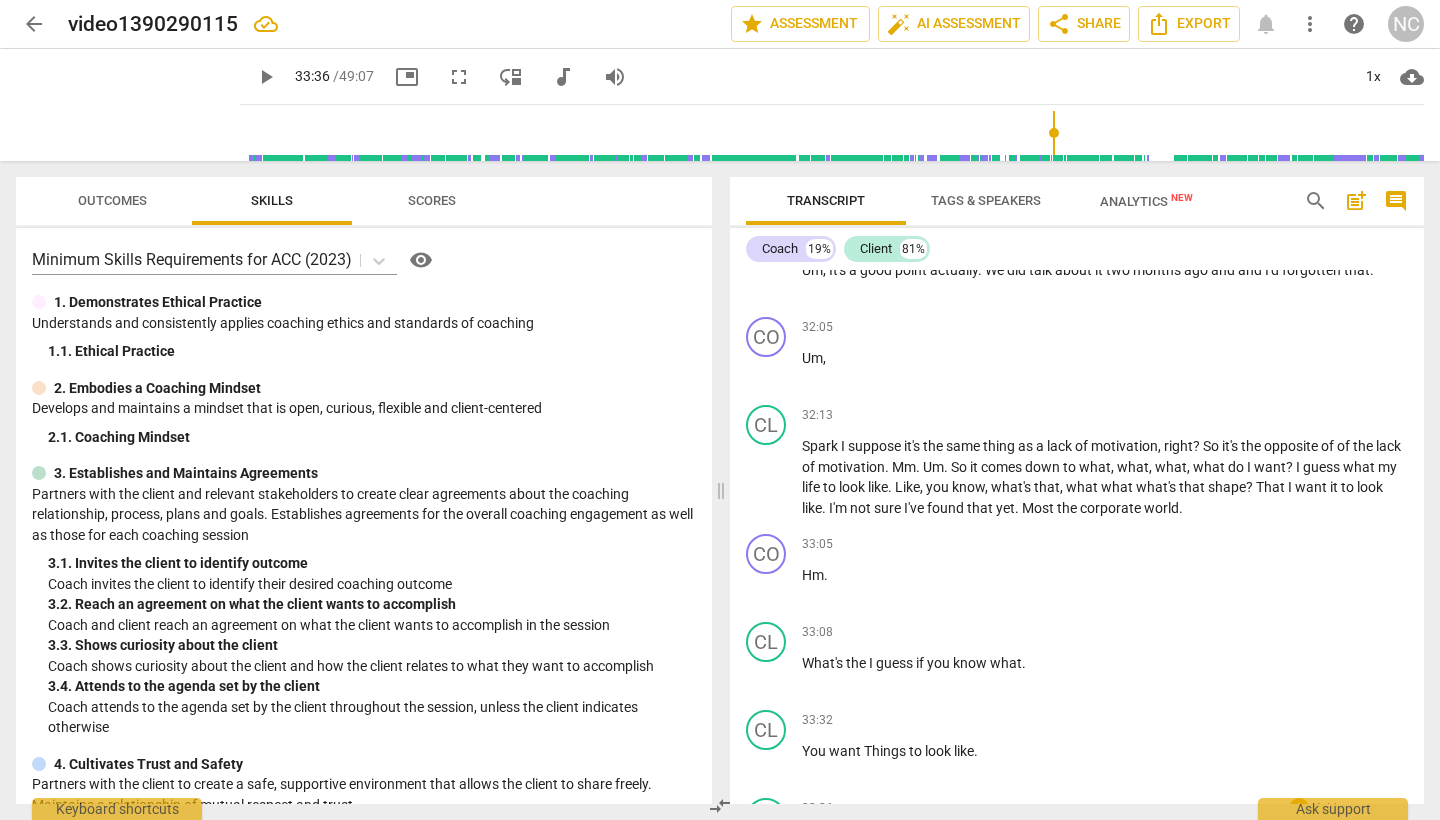 type 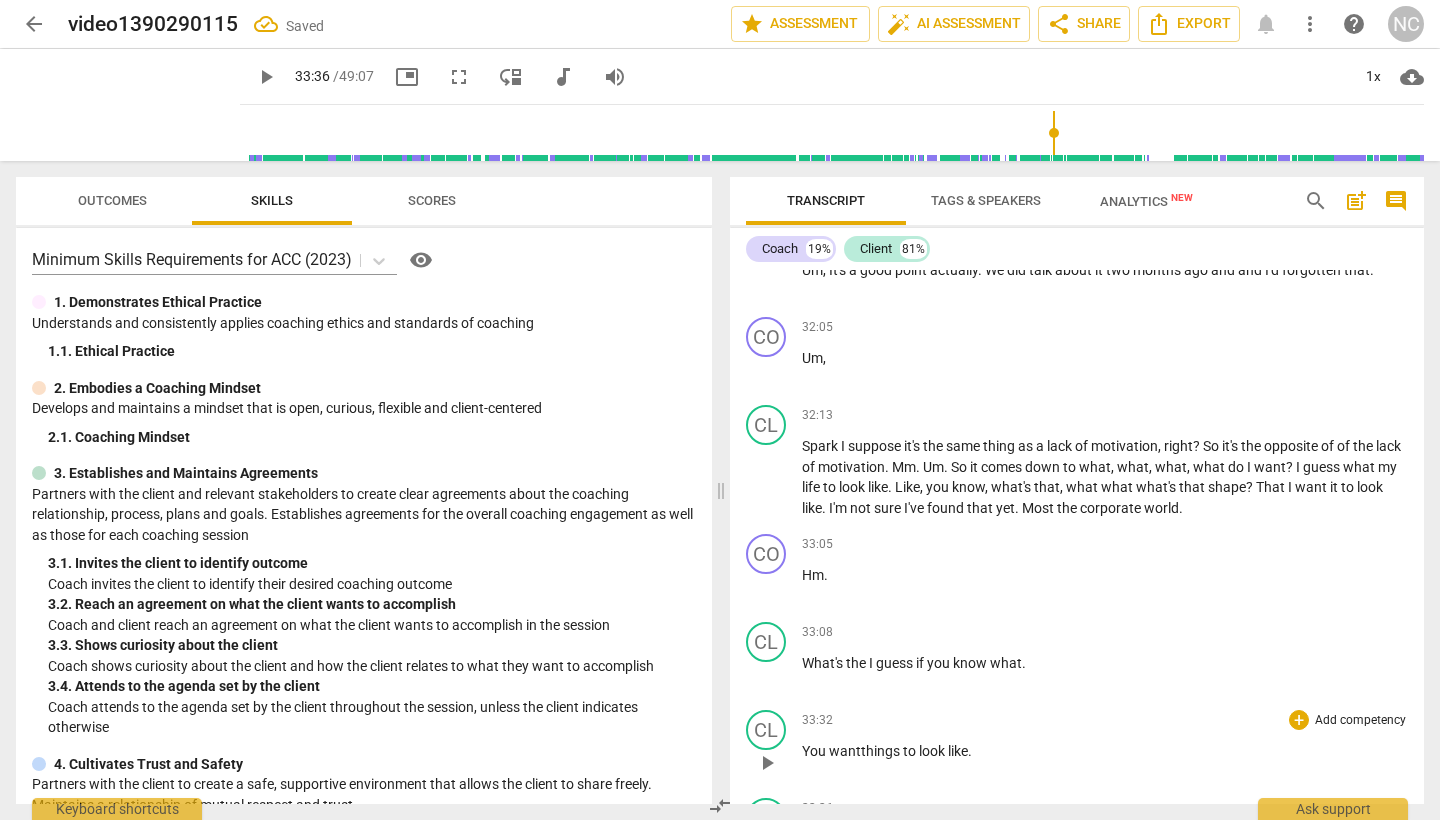 click on "play_arrow" at bounding box center [767, 763] 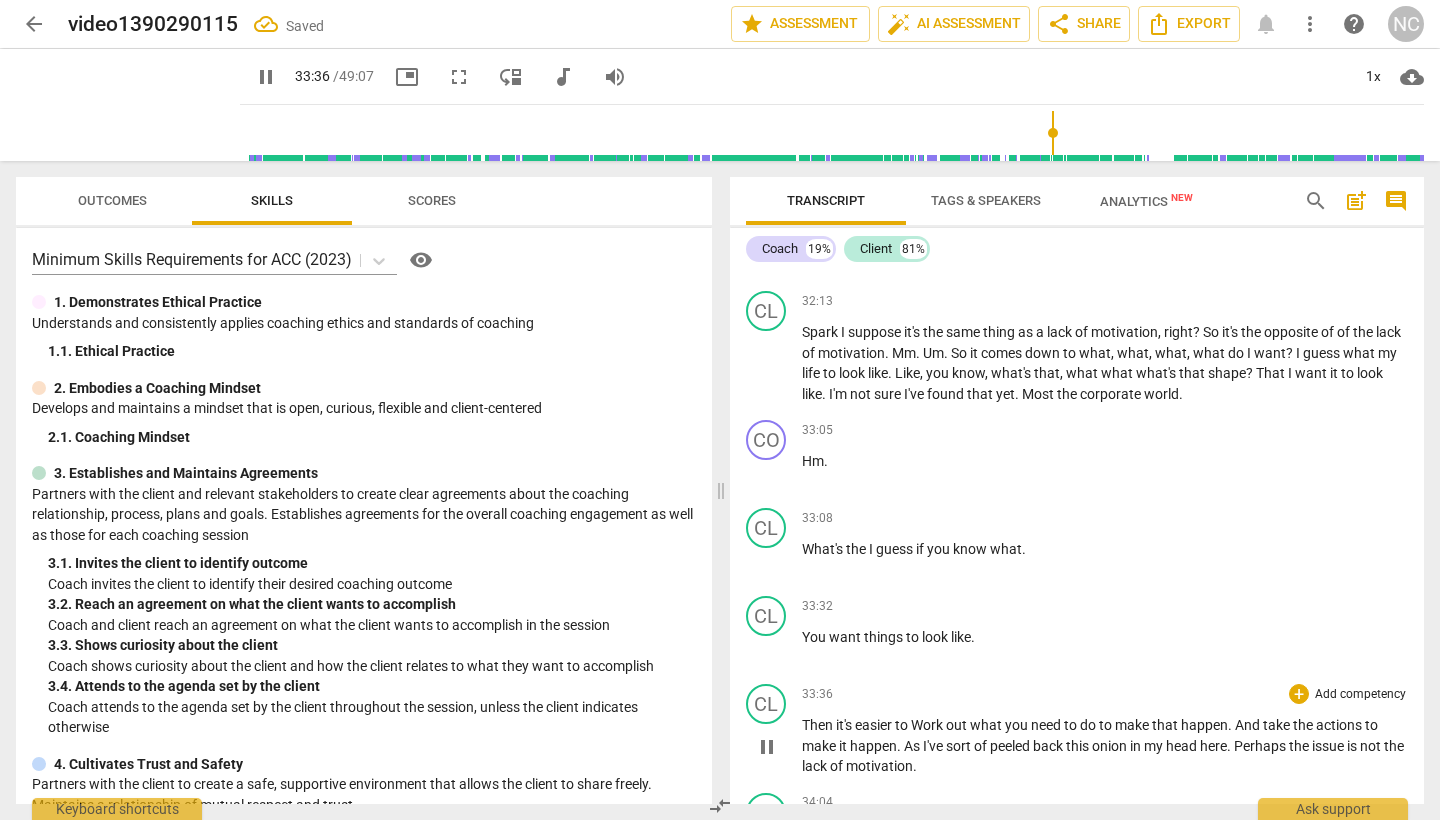 scroll, scrollTop: 10444, scrollLeft: 0, axis: vertical 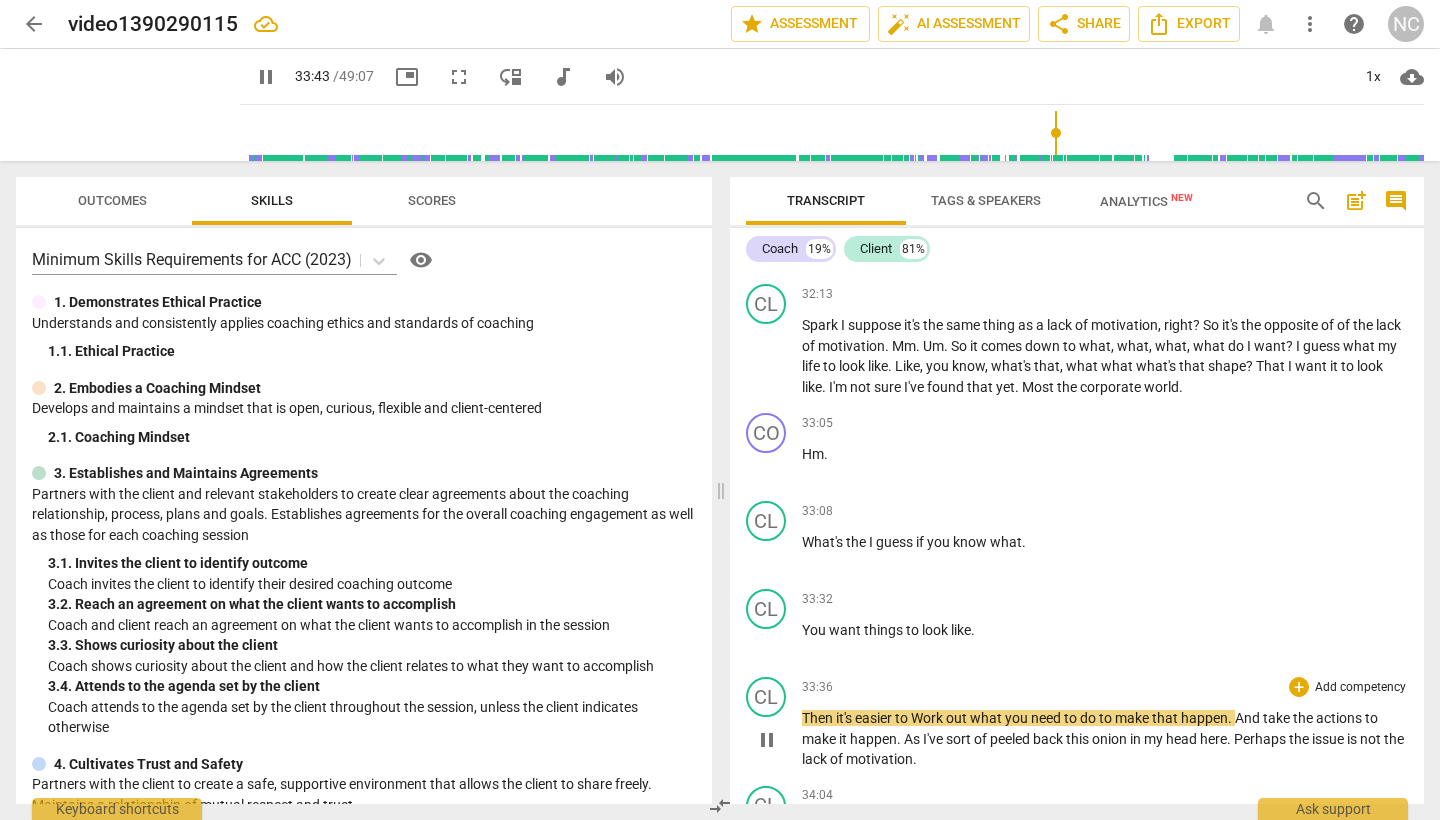 click on "Work" at bounding box center (928, 718) 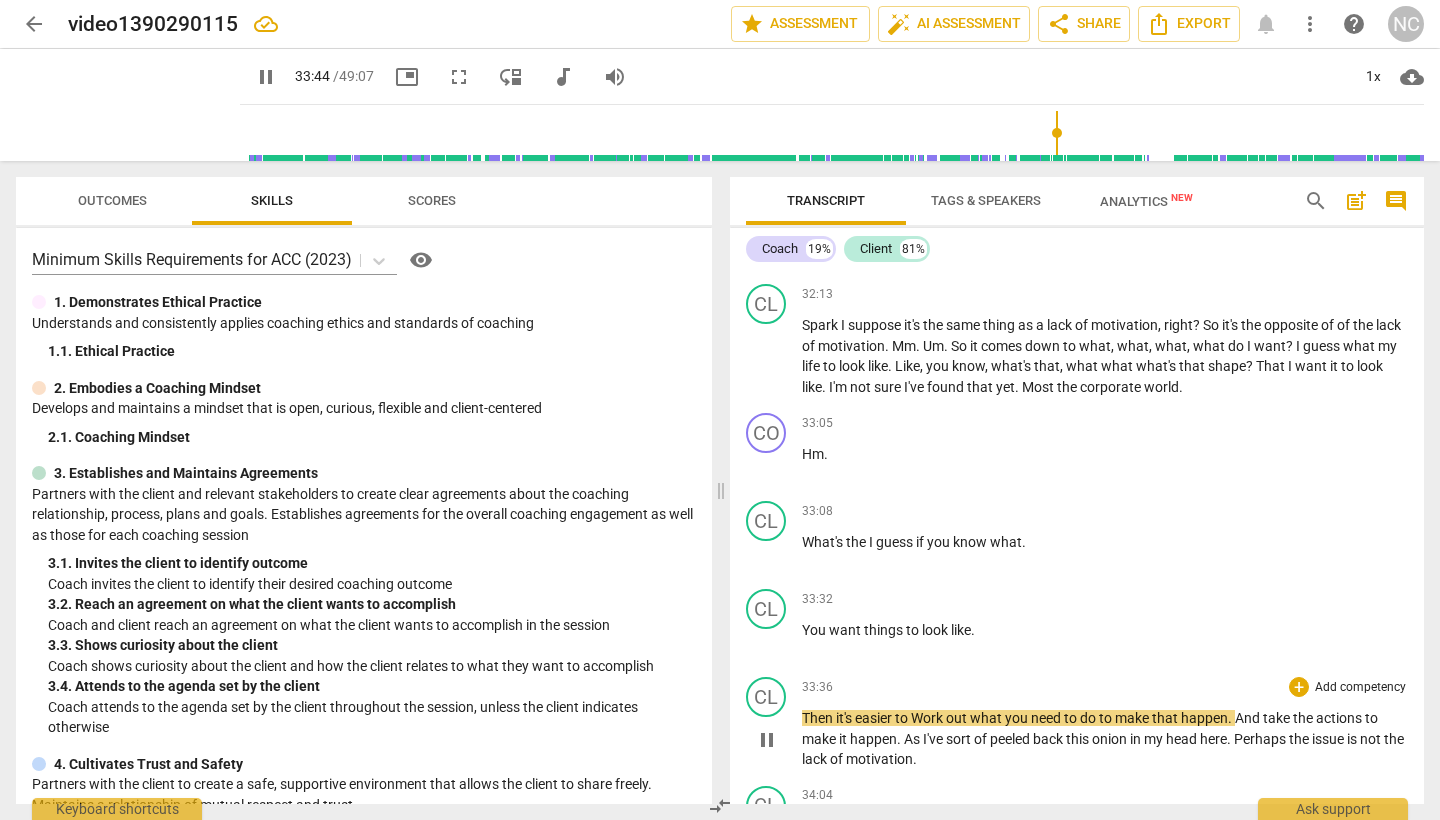 type 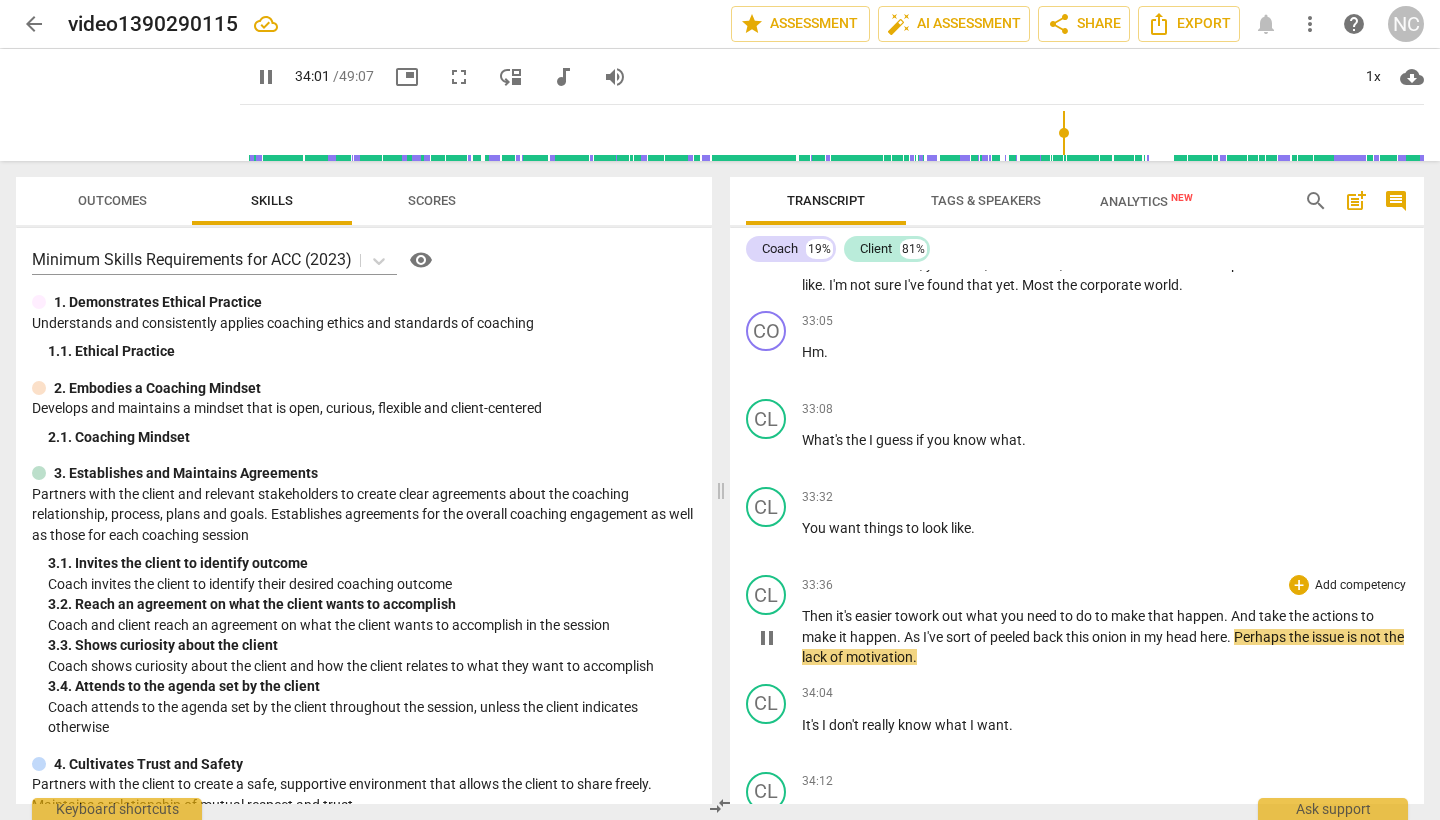 scroll, scrollTop: 10553, scrollLeft: 0, axis: vertical 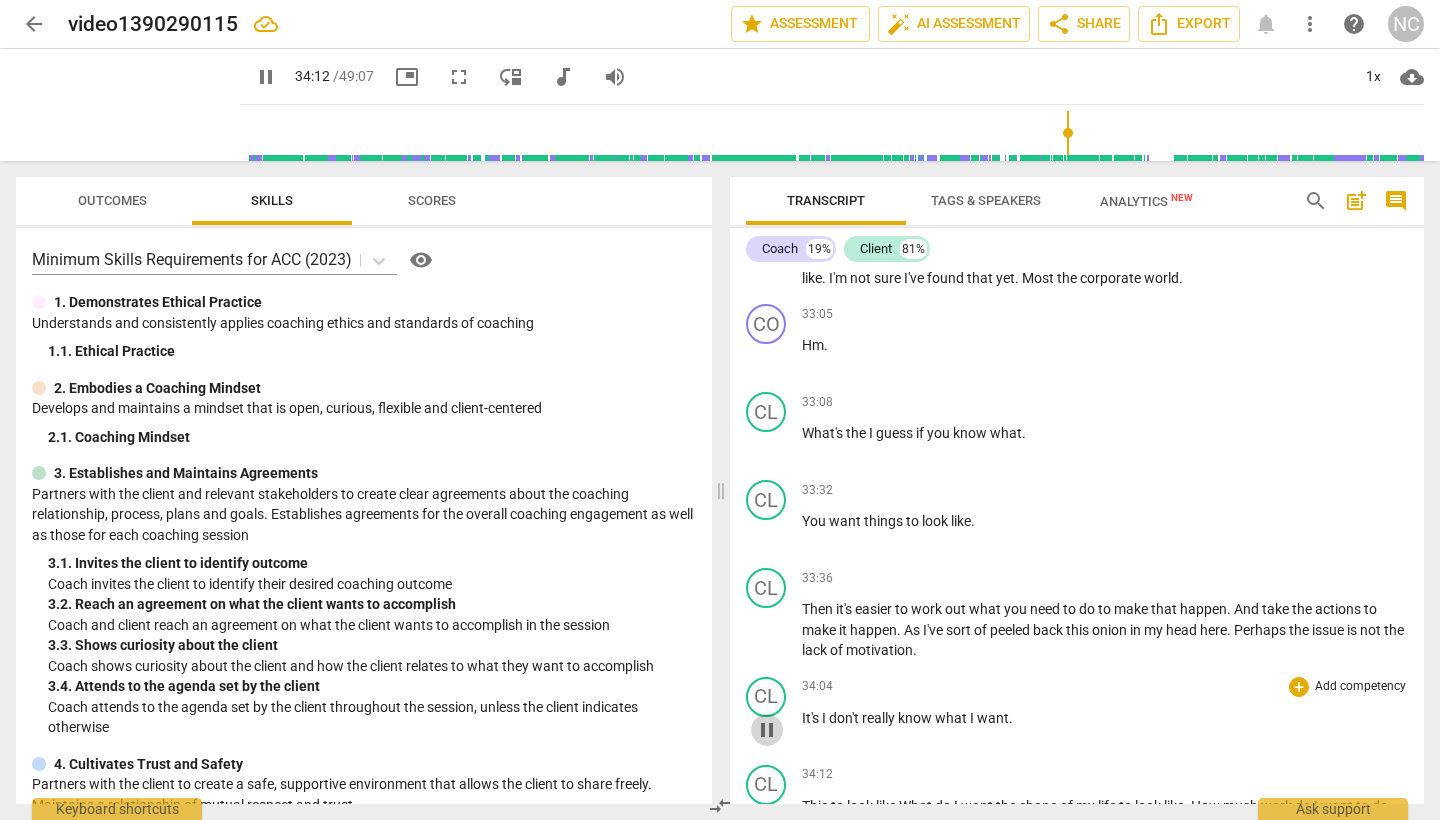 click on "pause" at bounding box center [767, 730] 